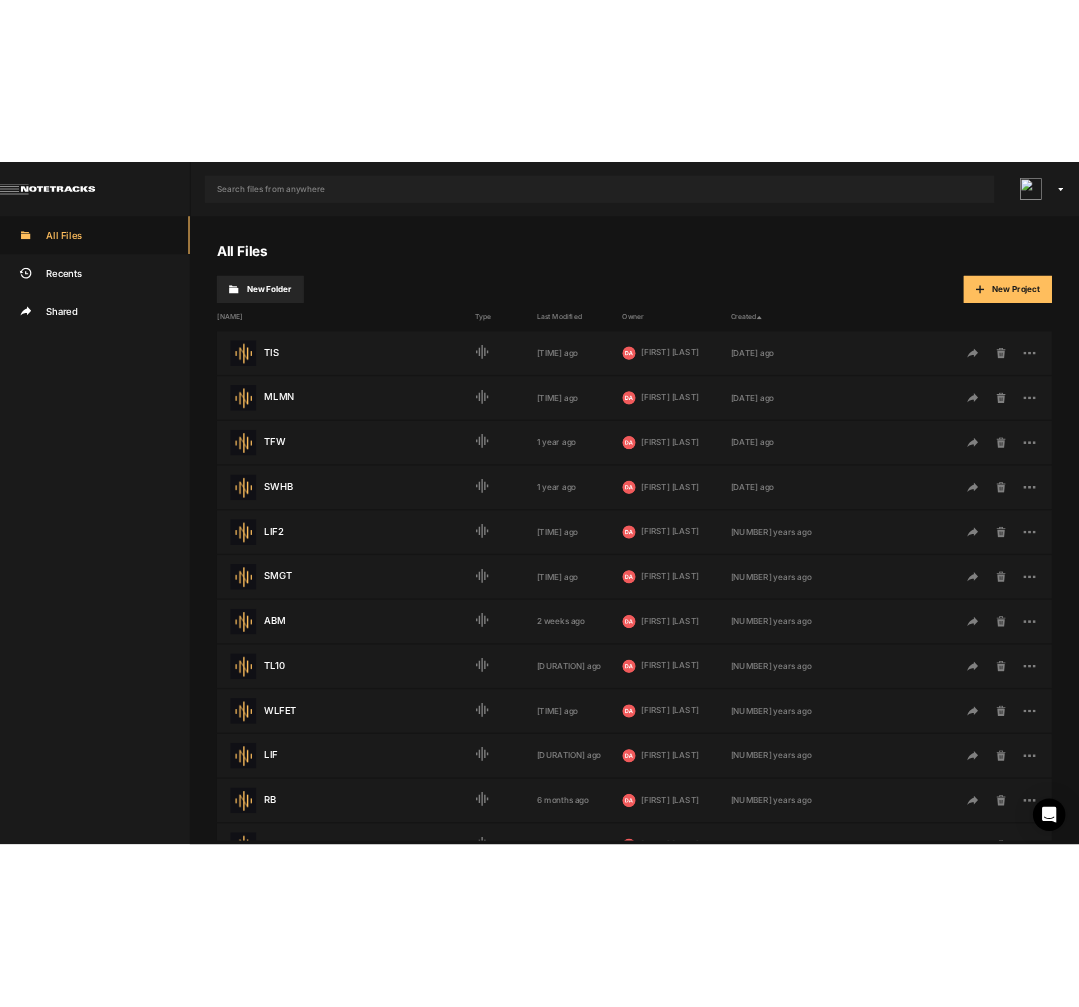 scroll, scrollTop: 0, scrollLeft: 0, axis: both 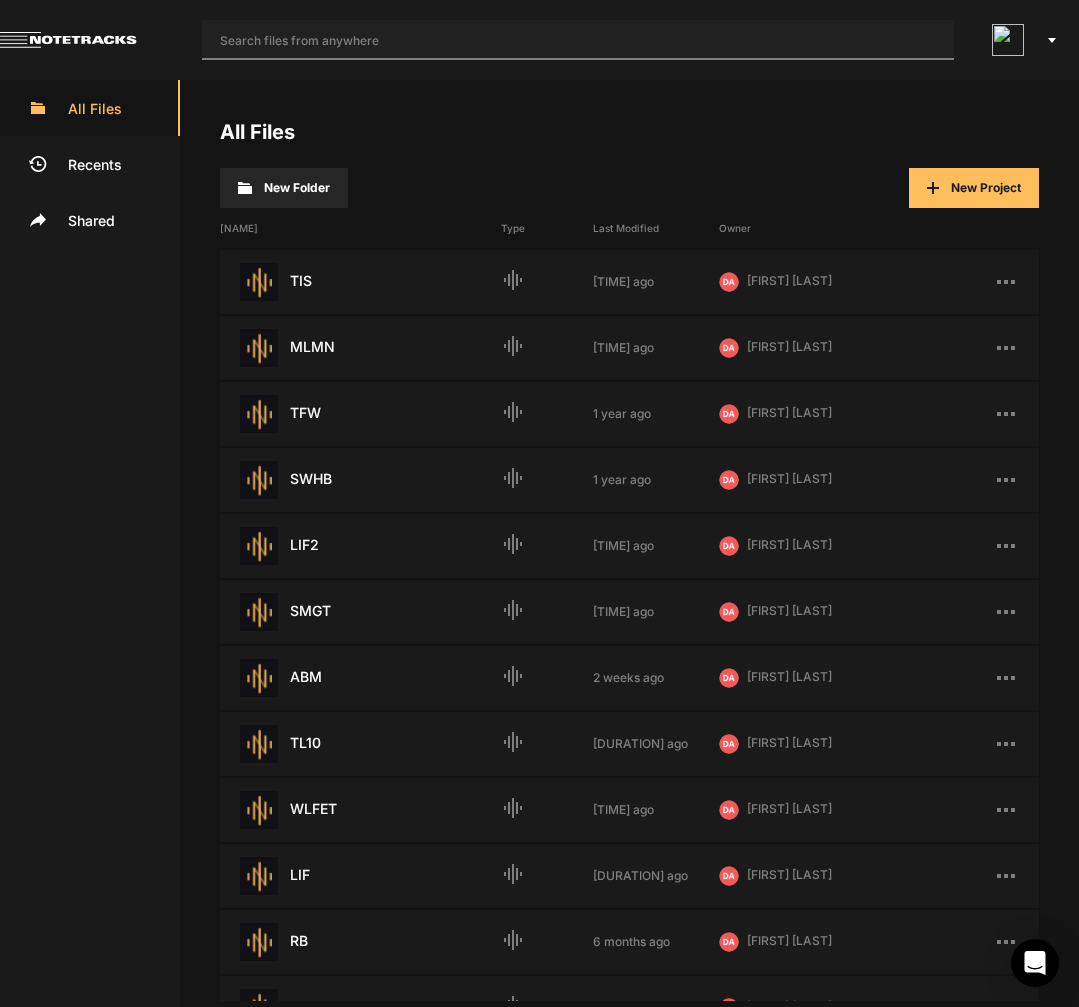 click at bounding box center [578, 40] 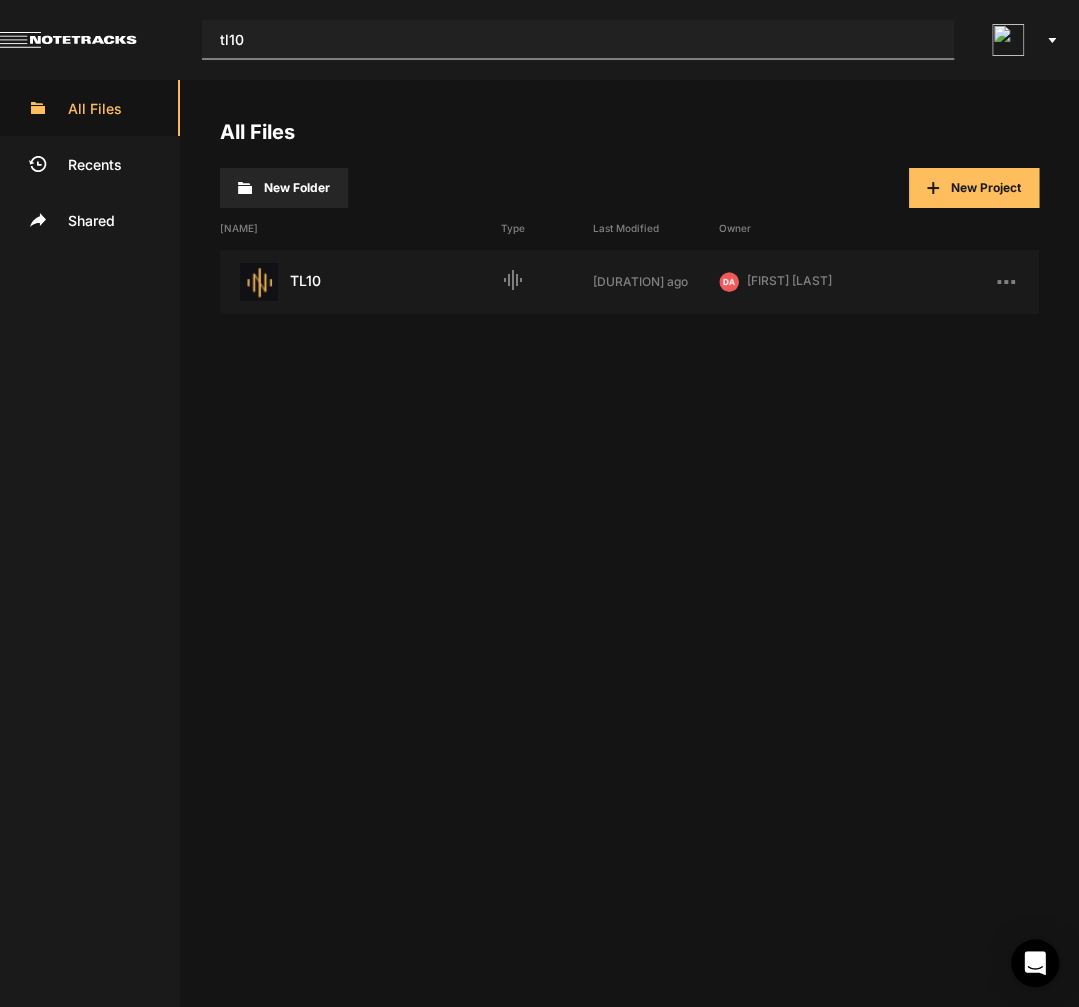 type on "tl10" 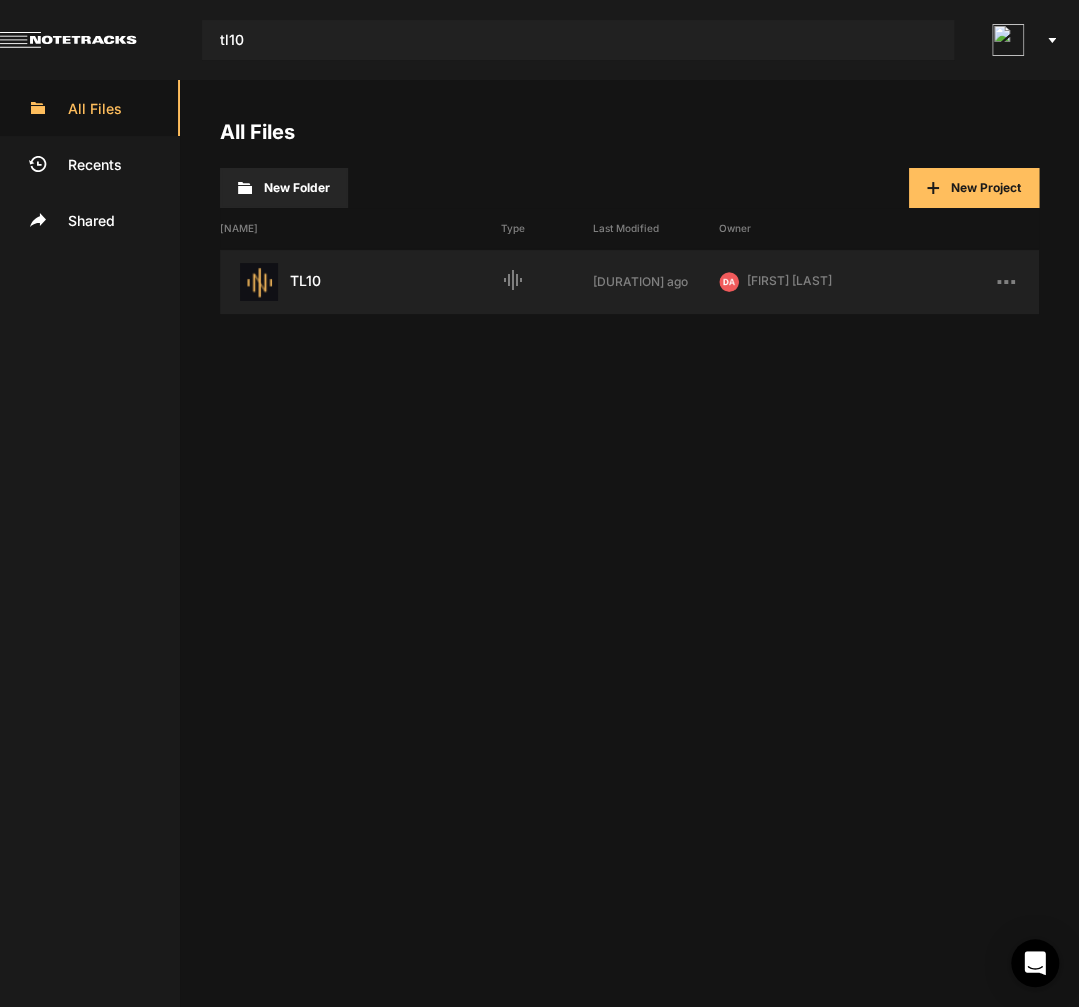 click on "TL10 Last Modified: [DATE]" at bounding box center (360, 282) 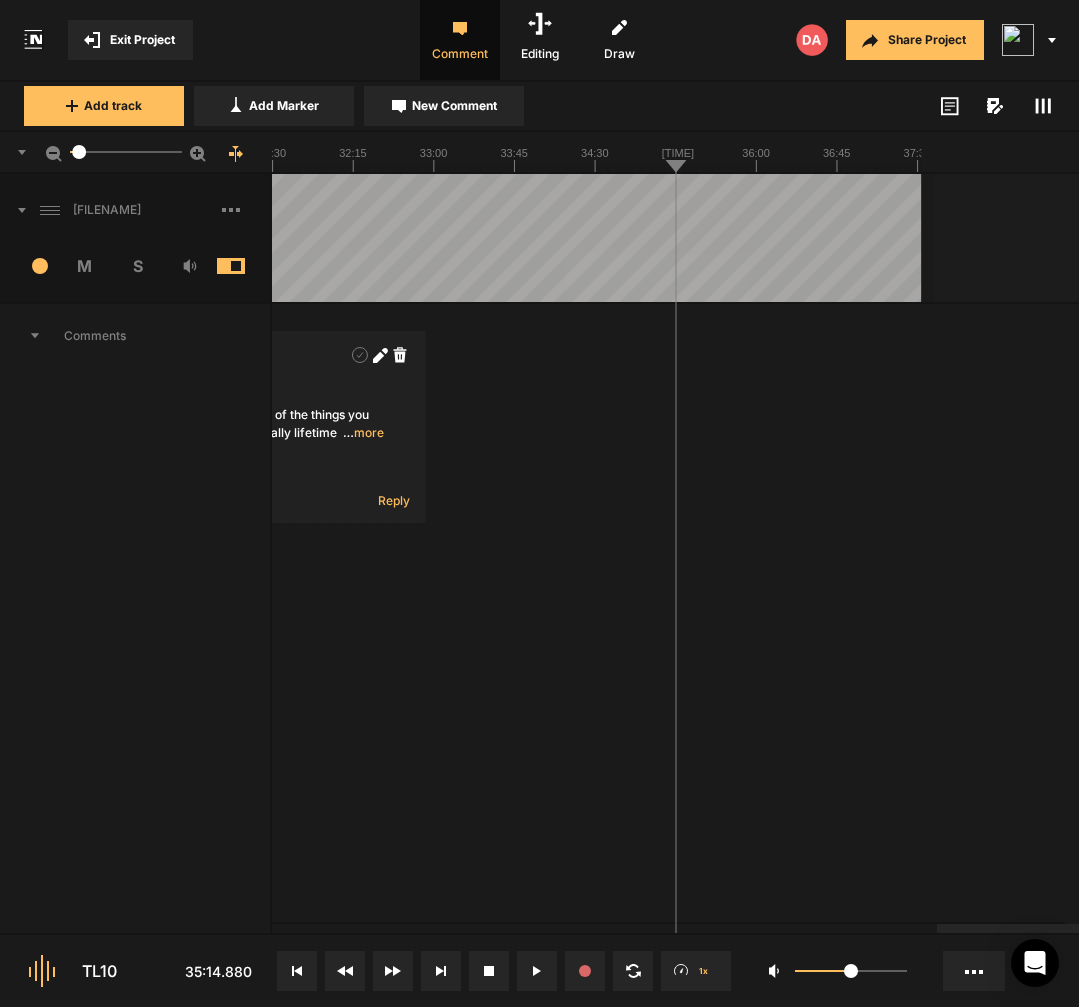 click at bounding box center (246, 210) 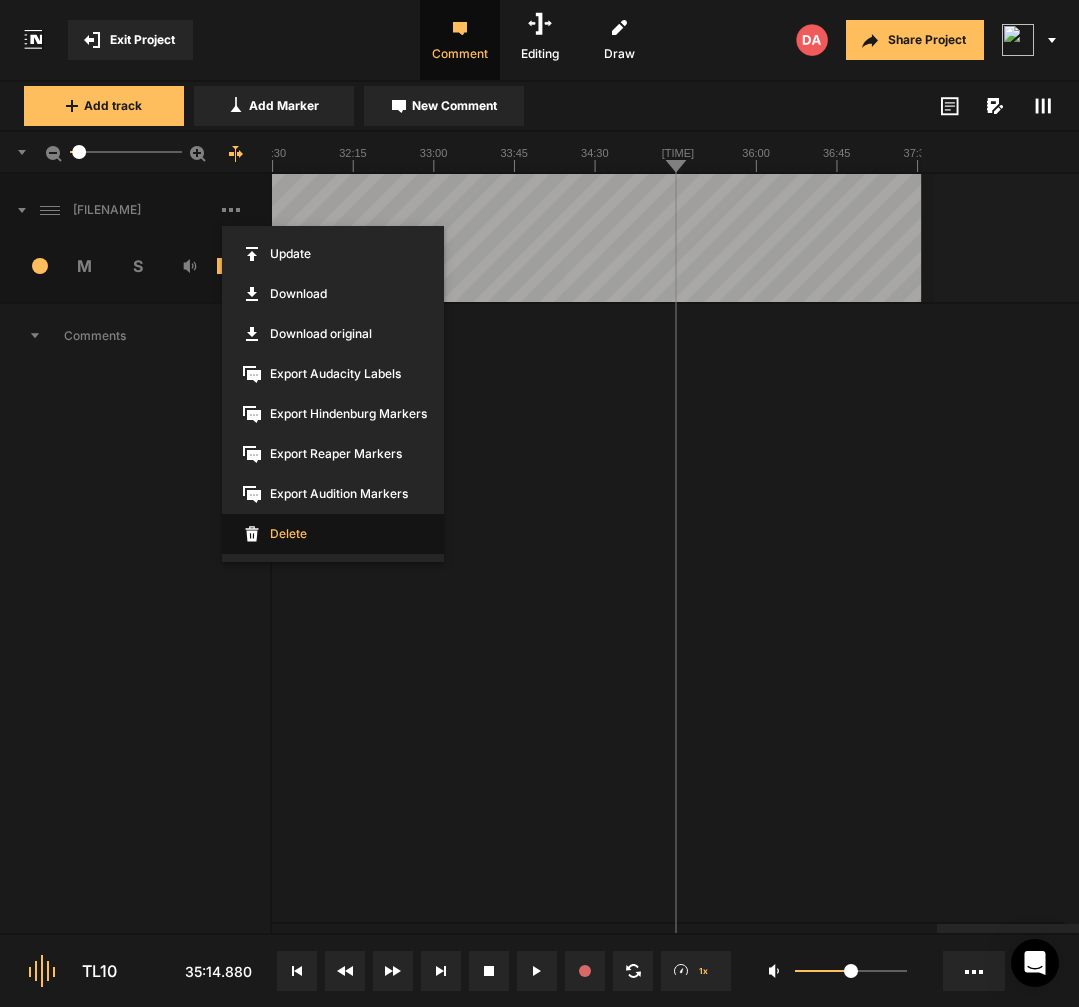 click on "Delete" at bounding box center (333, 534) 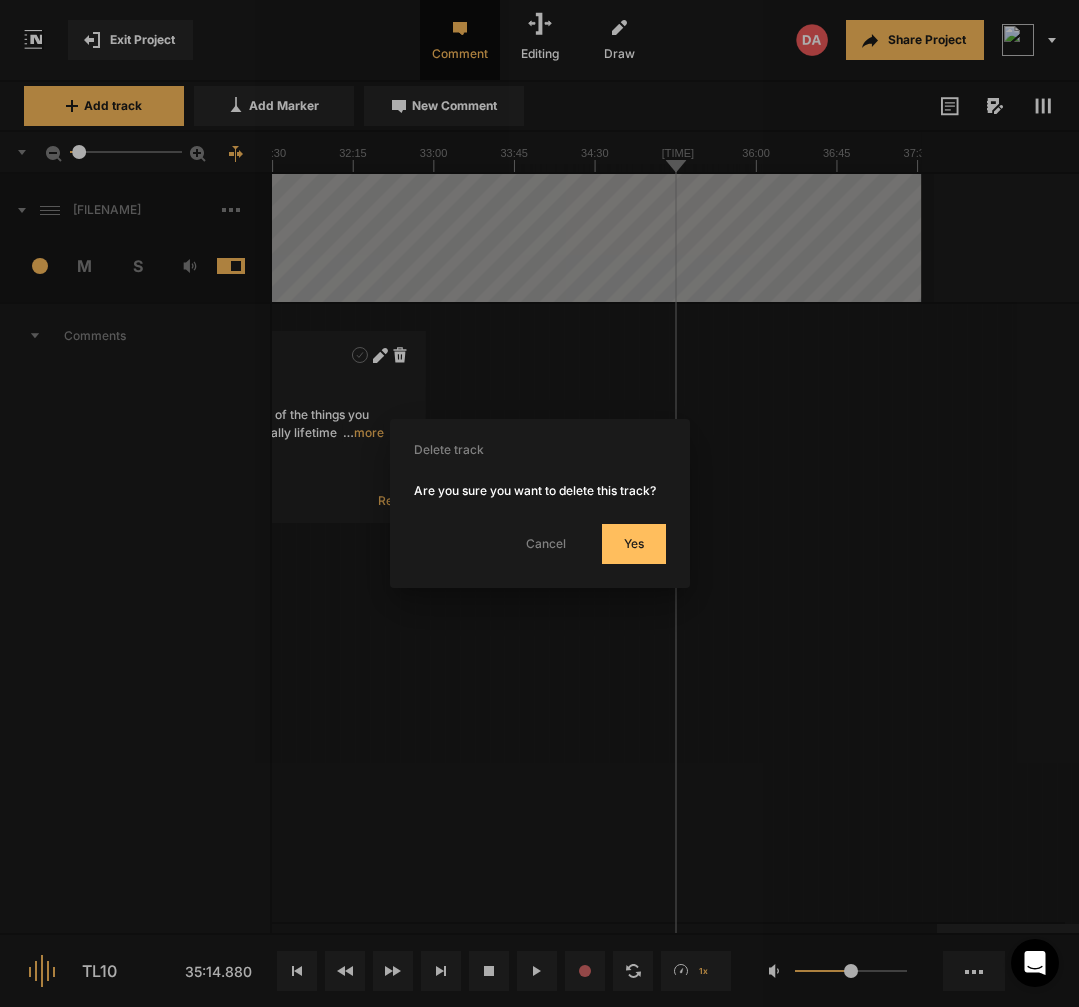 click on "Yes" at bounding box center [634, 544] 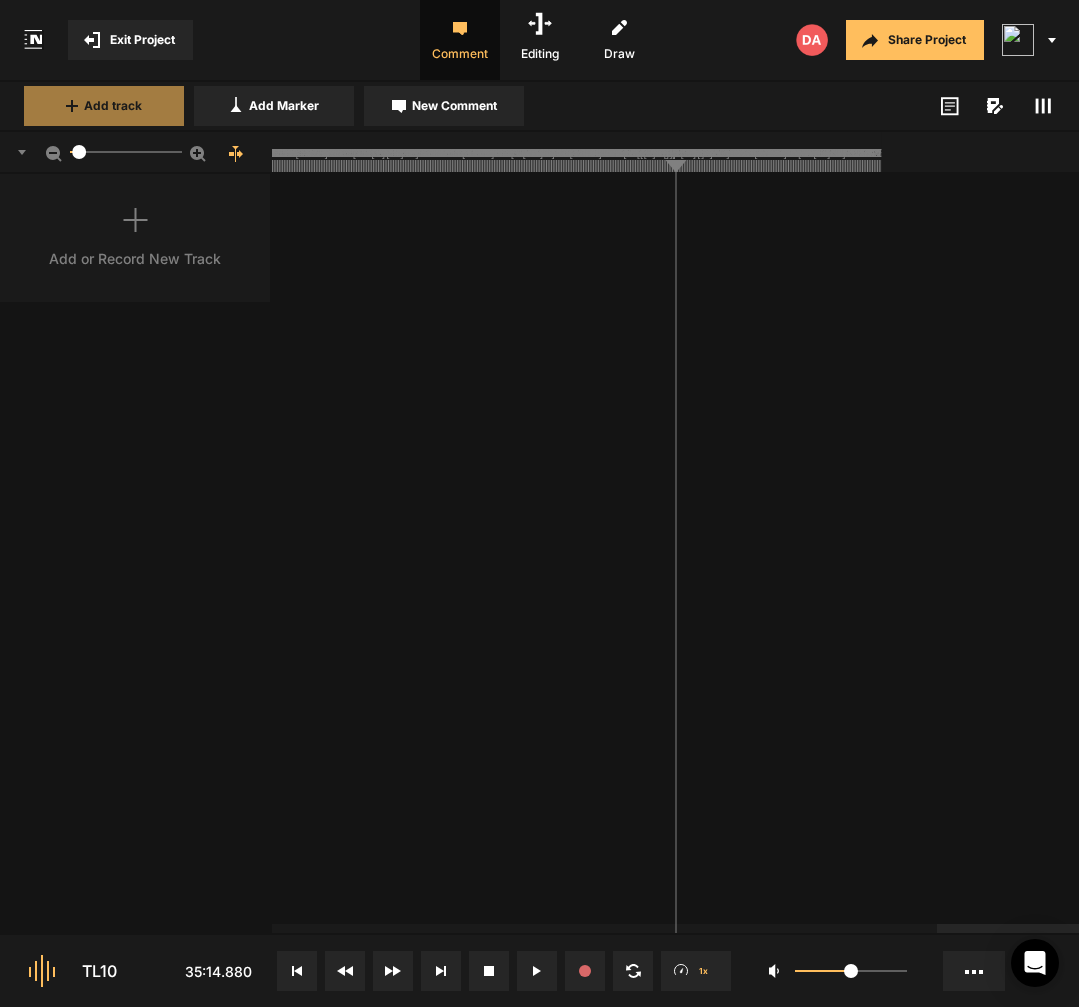 click on "Add track" at bounding box center (104, 106) 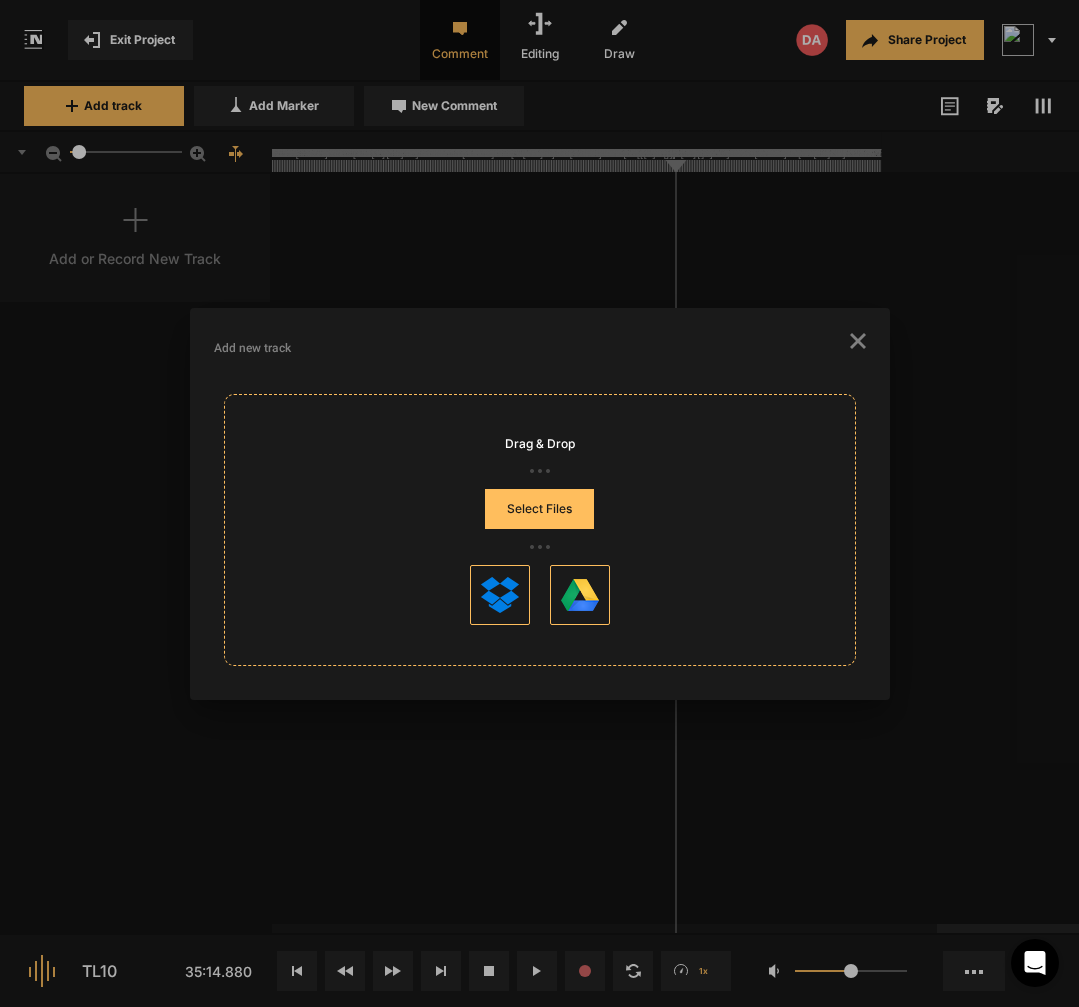 click on "Select Files" at bounding box center [539, 509] 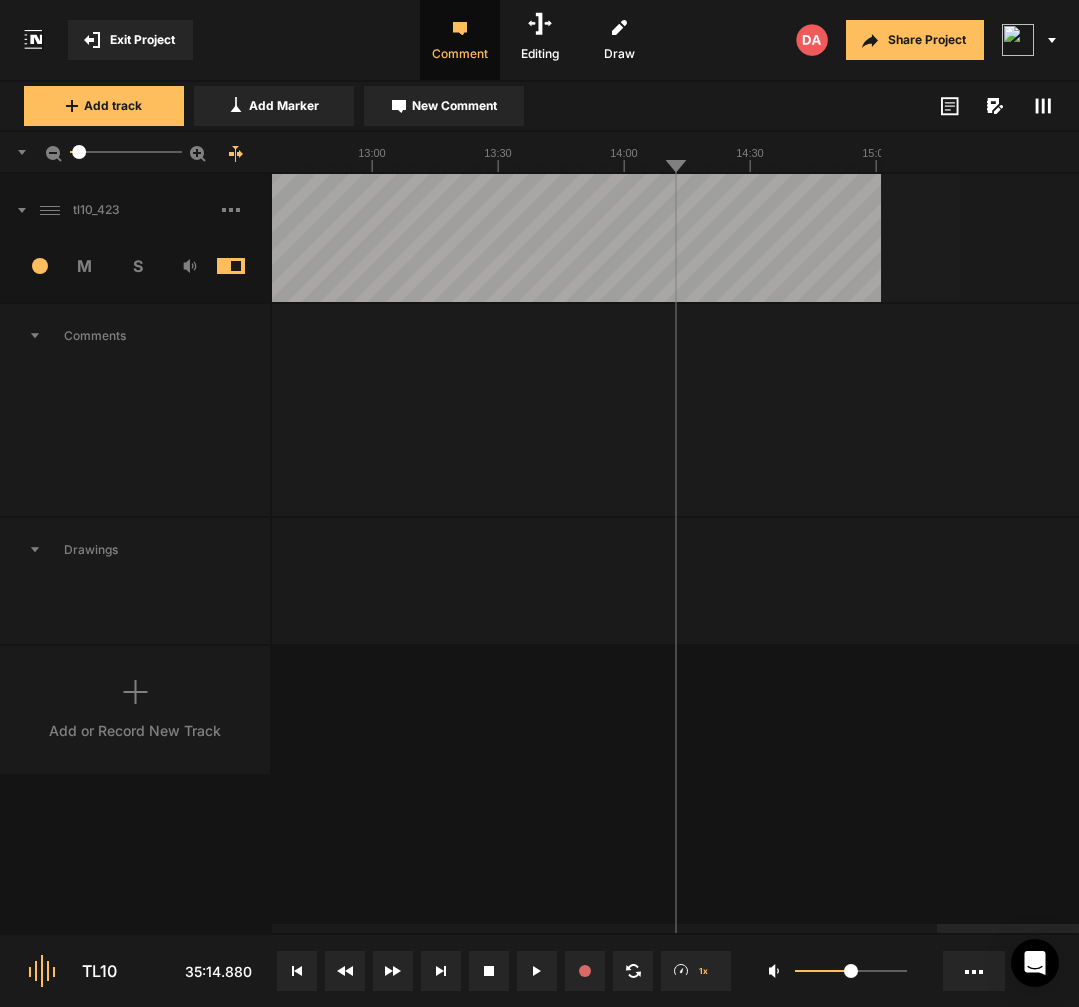 click at bounding box center [297, 971] 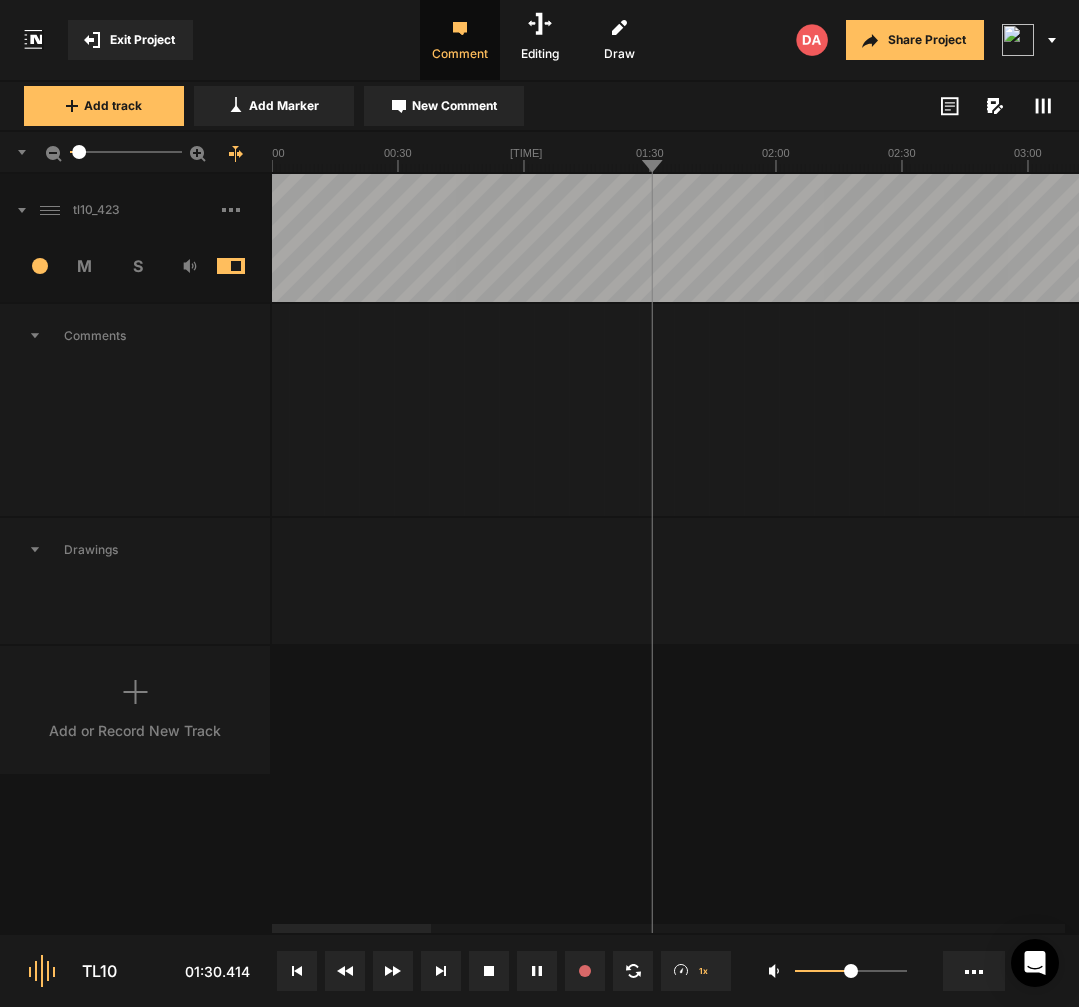 click at bounding box center (2164, 238) 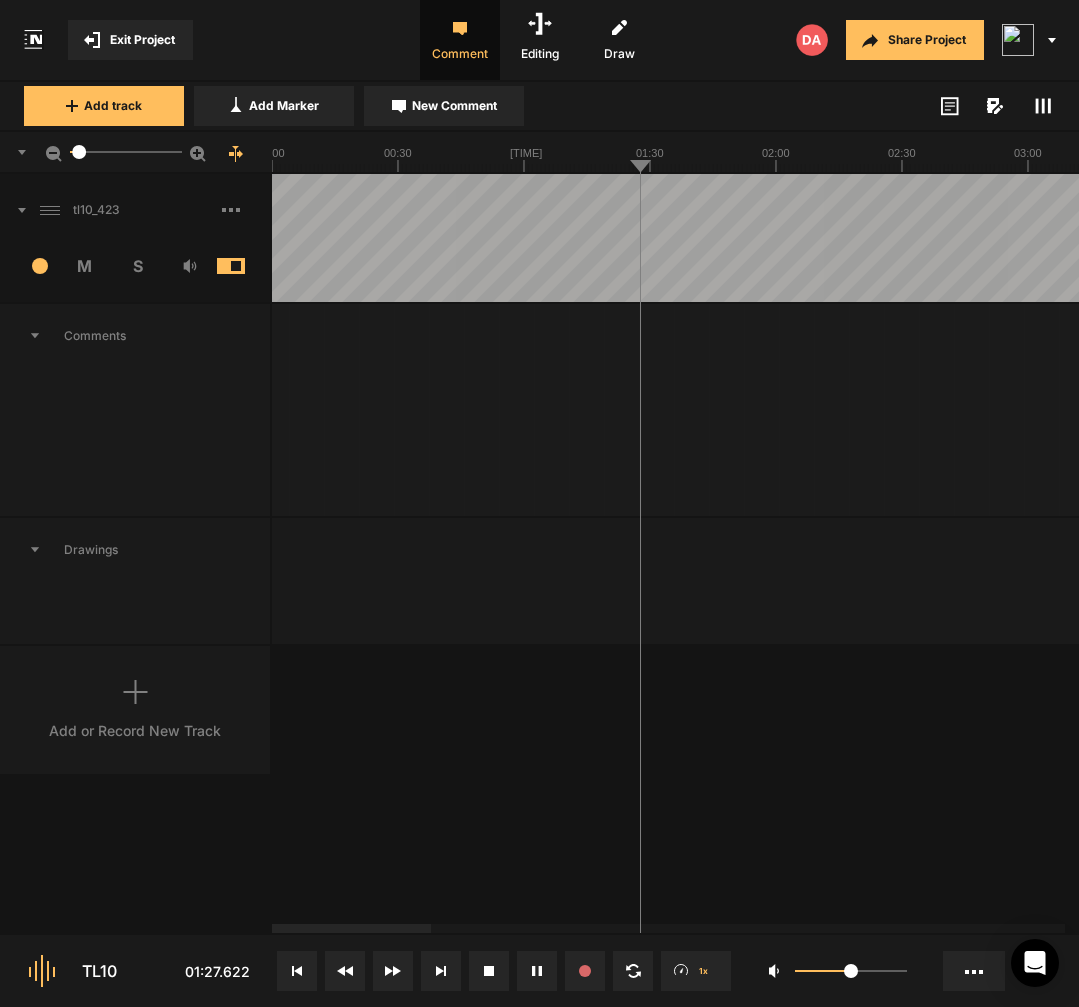 click at bounding box center (2164, 238) 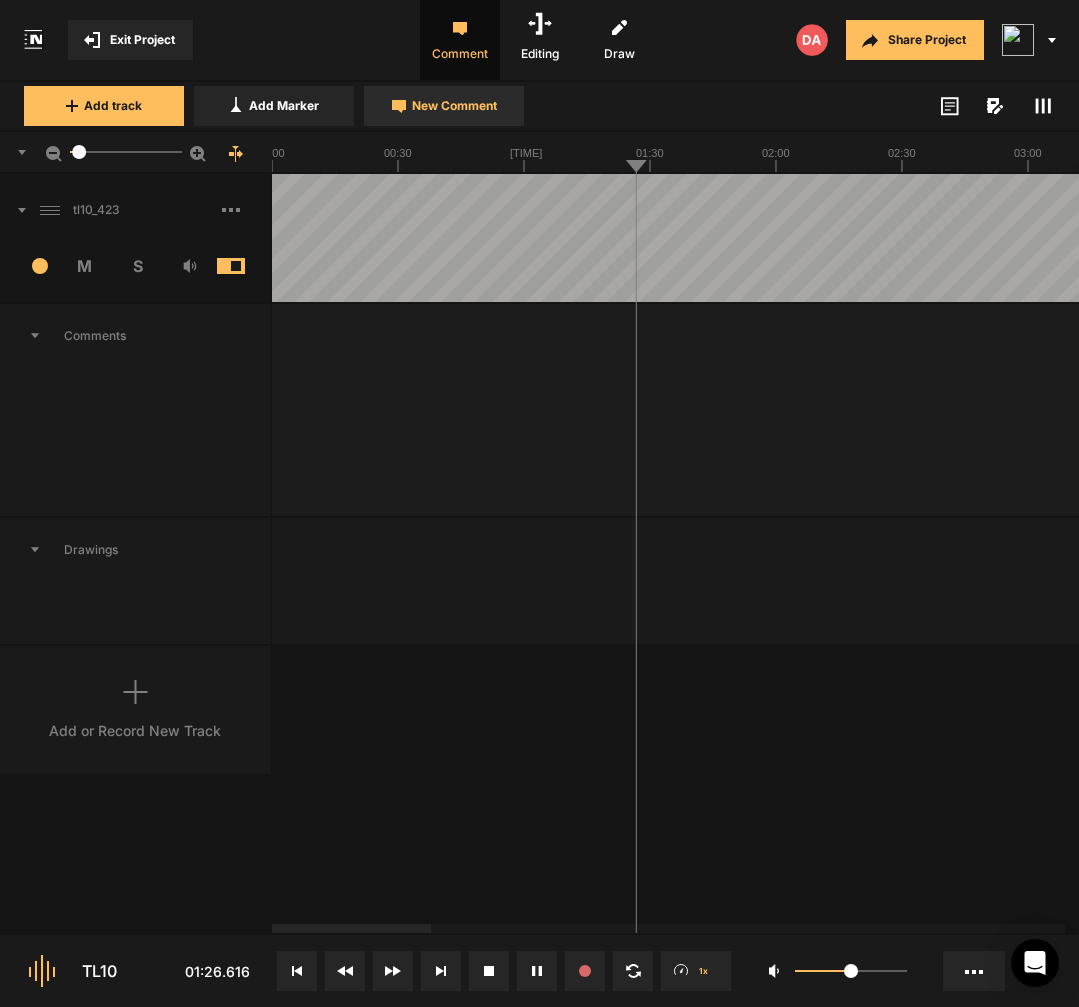 click on "New Comment" at bounding box center [284, 106] 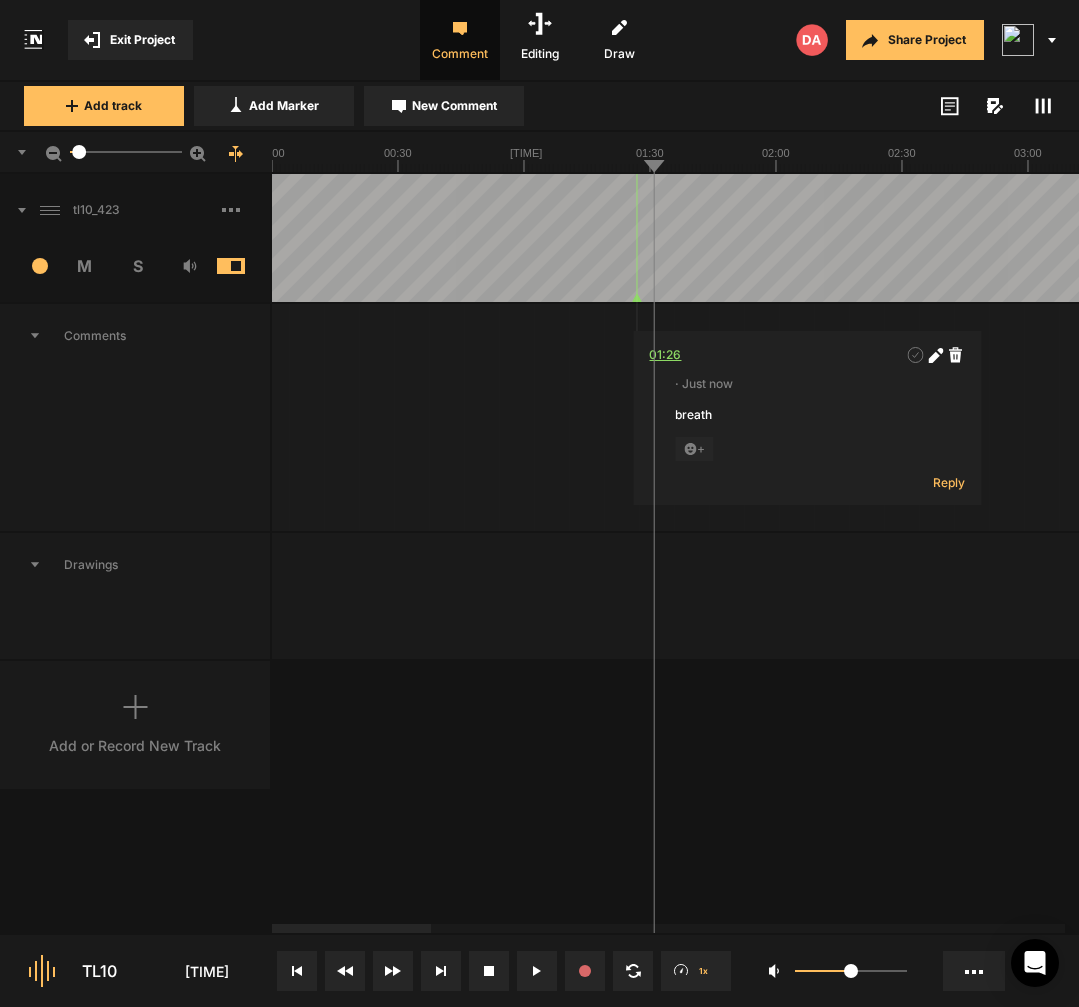 click on "01:26" at bounding box center (665, 355) 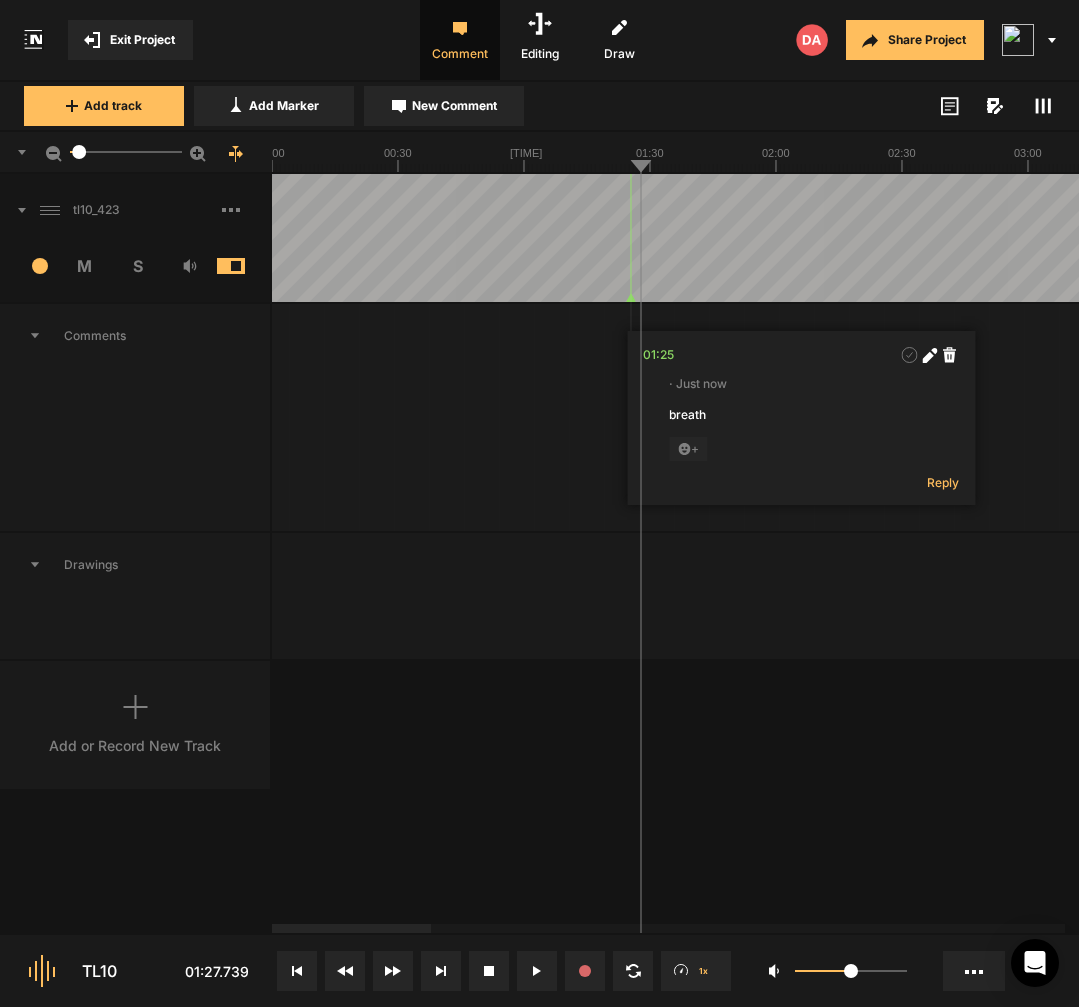 click at bounding box center (630, 298) 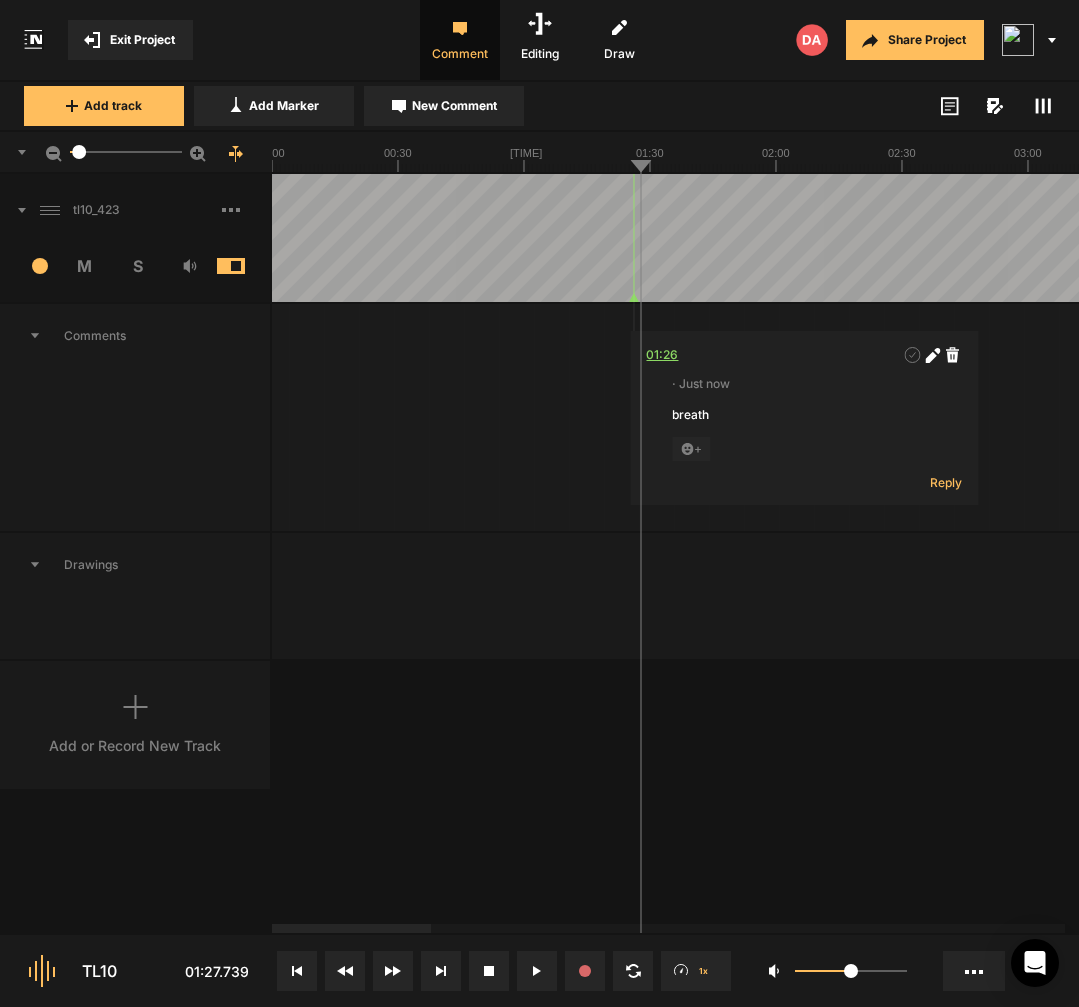 click on "01:26" at bounding box center [662, 355] 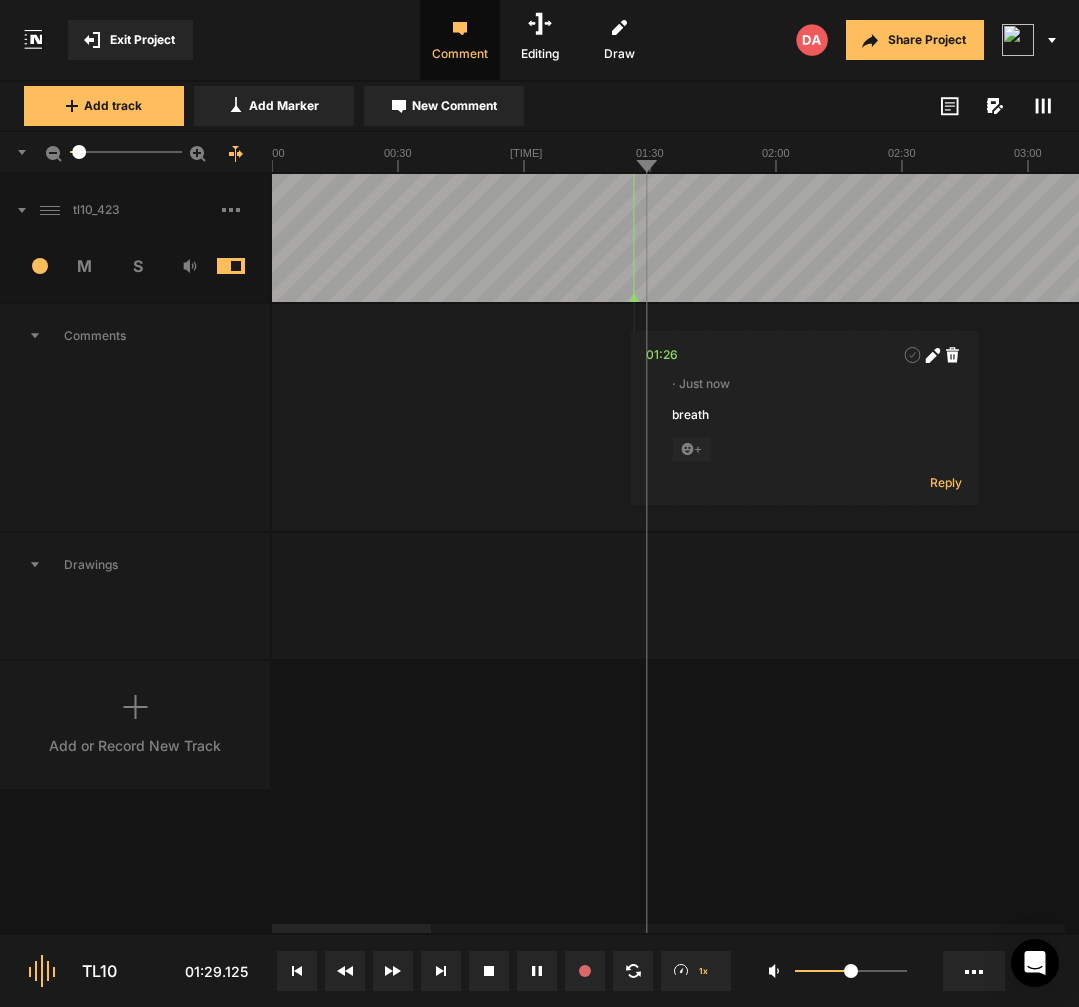 click at bounding box center (2164, 238) 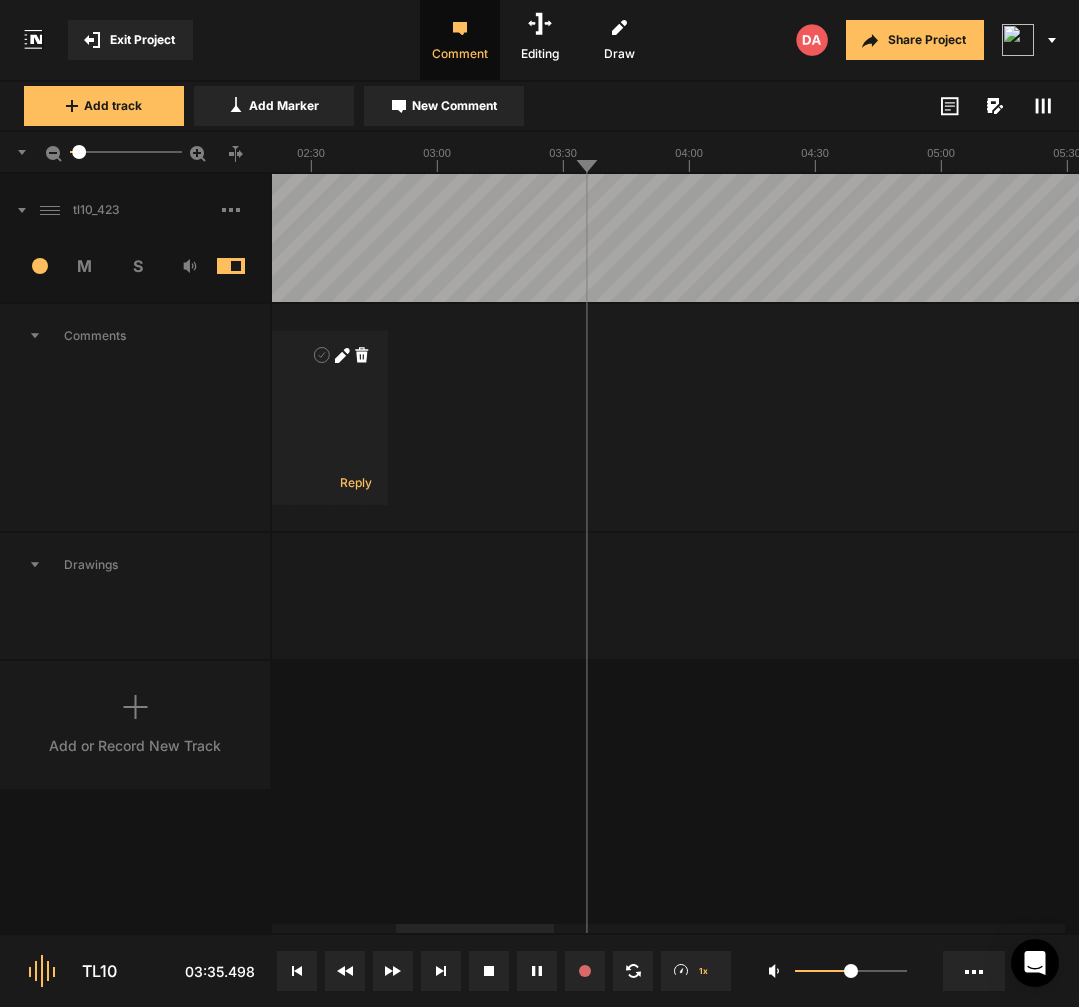 click at bounding box center [1573, 238] 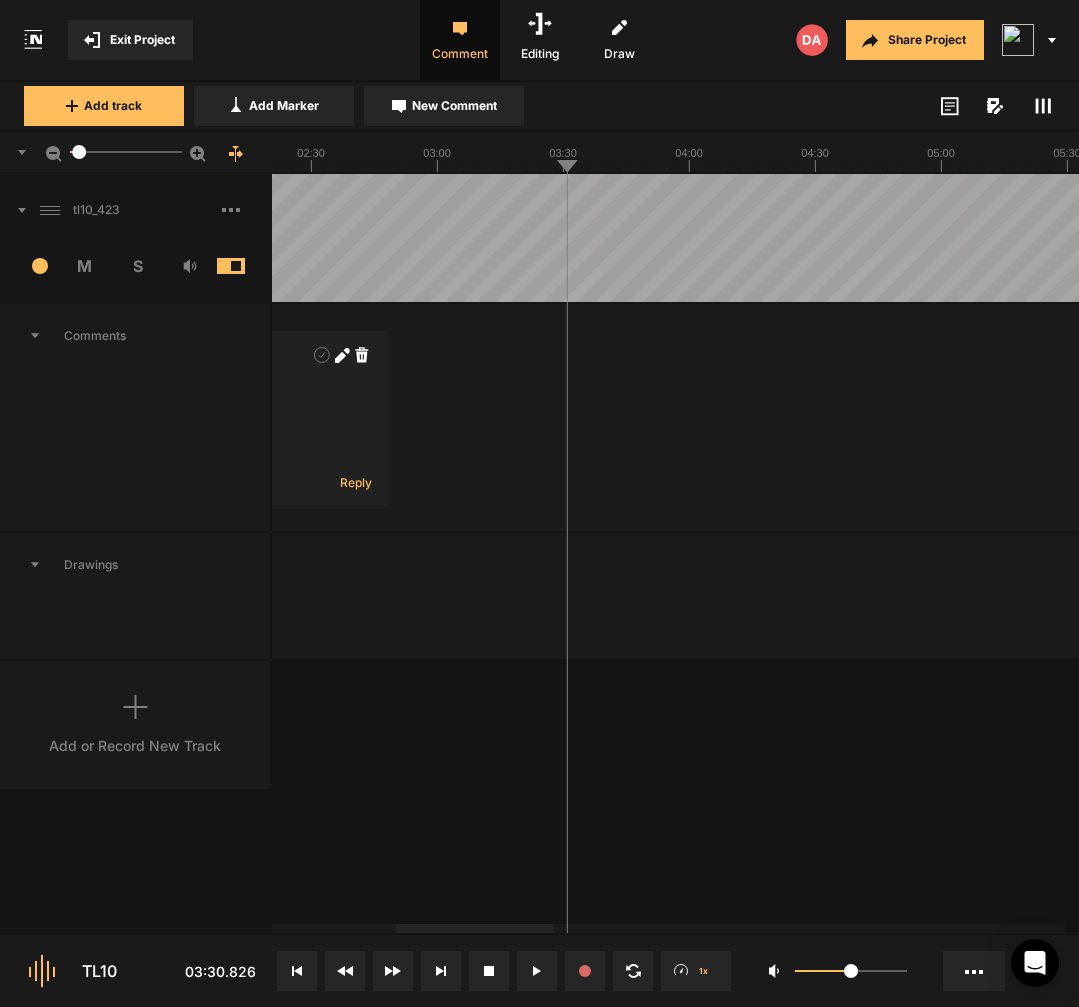 click at bounding box center [1573, 238] 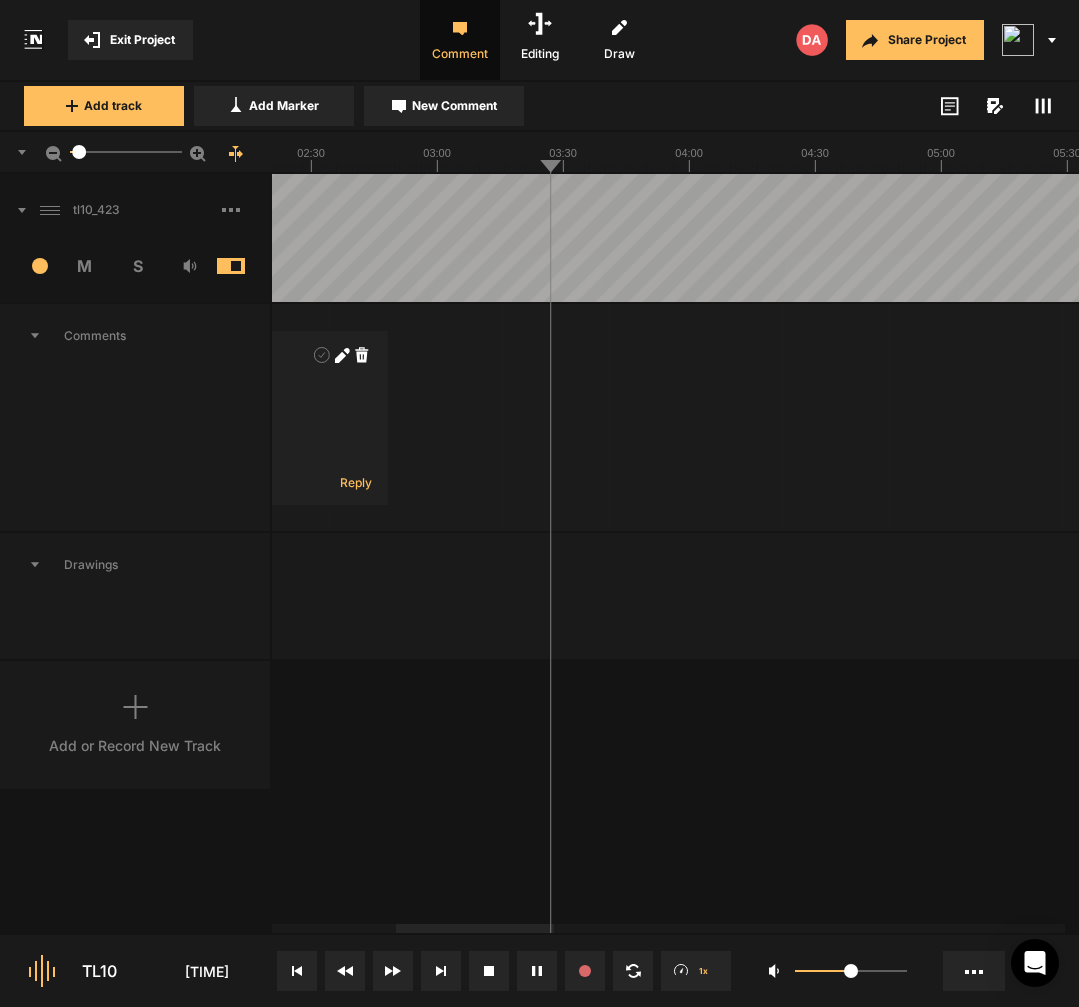 click at bounding box center [1573, 238] 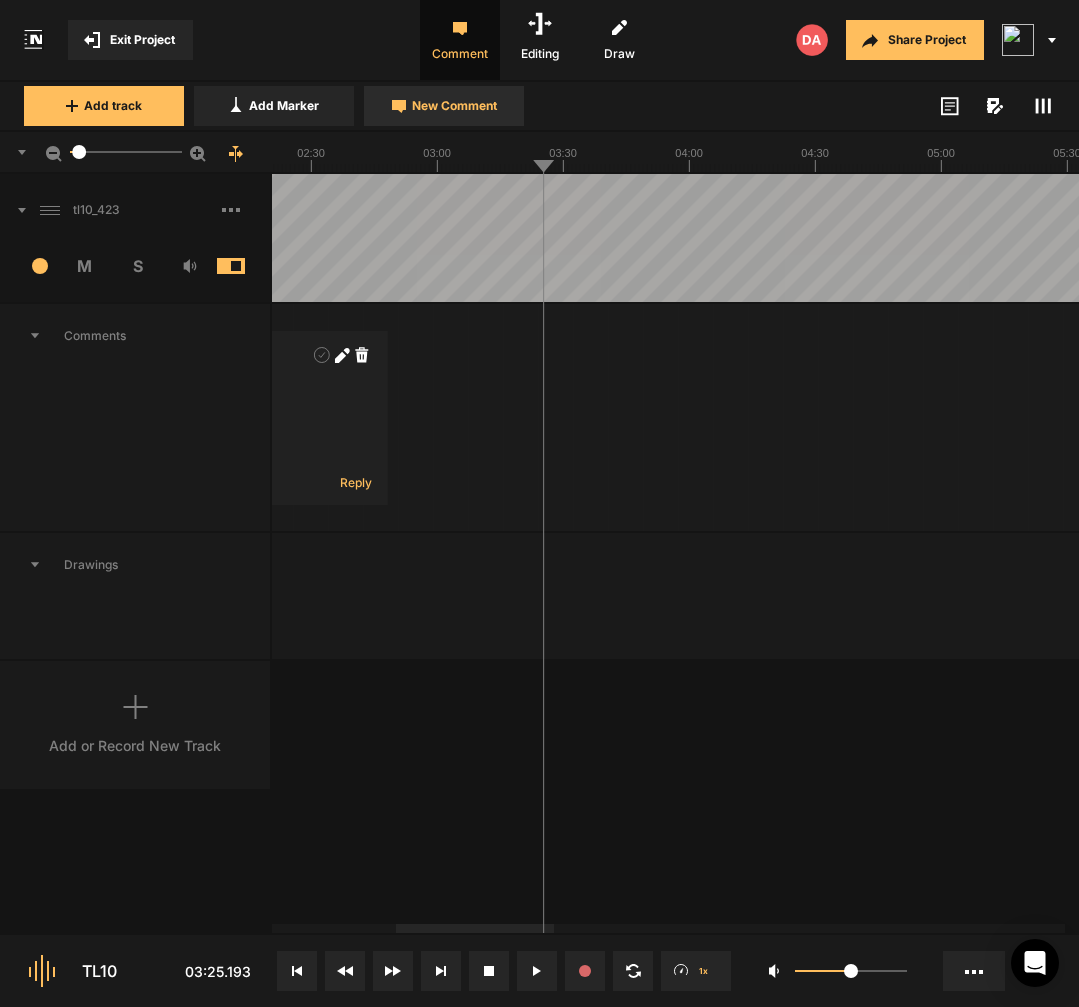 click on "New Comment" at bounding box center (284, 106) 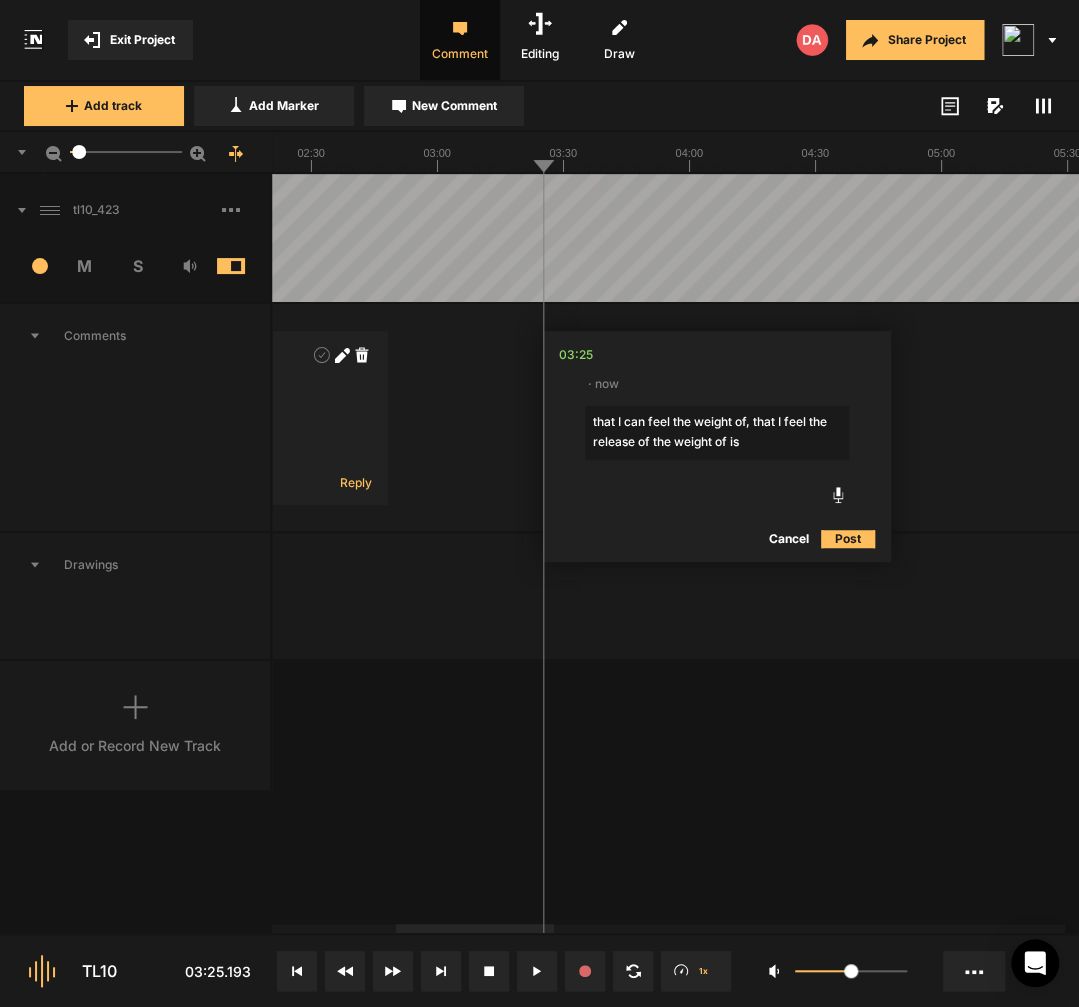 click on "that I can feel the weight of, that I feel the release of the weight of is" at bounding box center (717, 433) 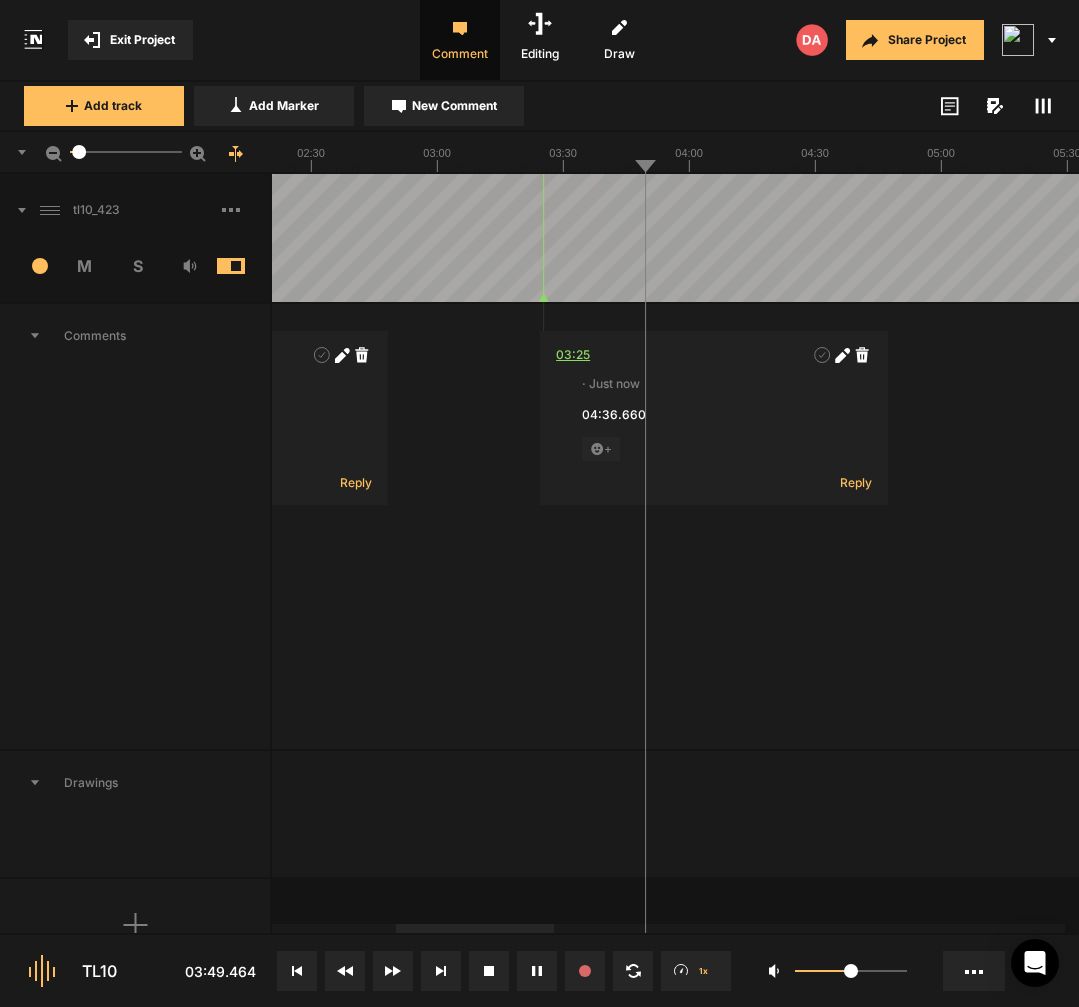 click on "03:25" at bounding box center [573, 355] 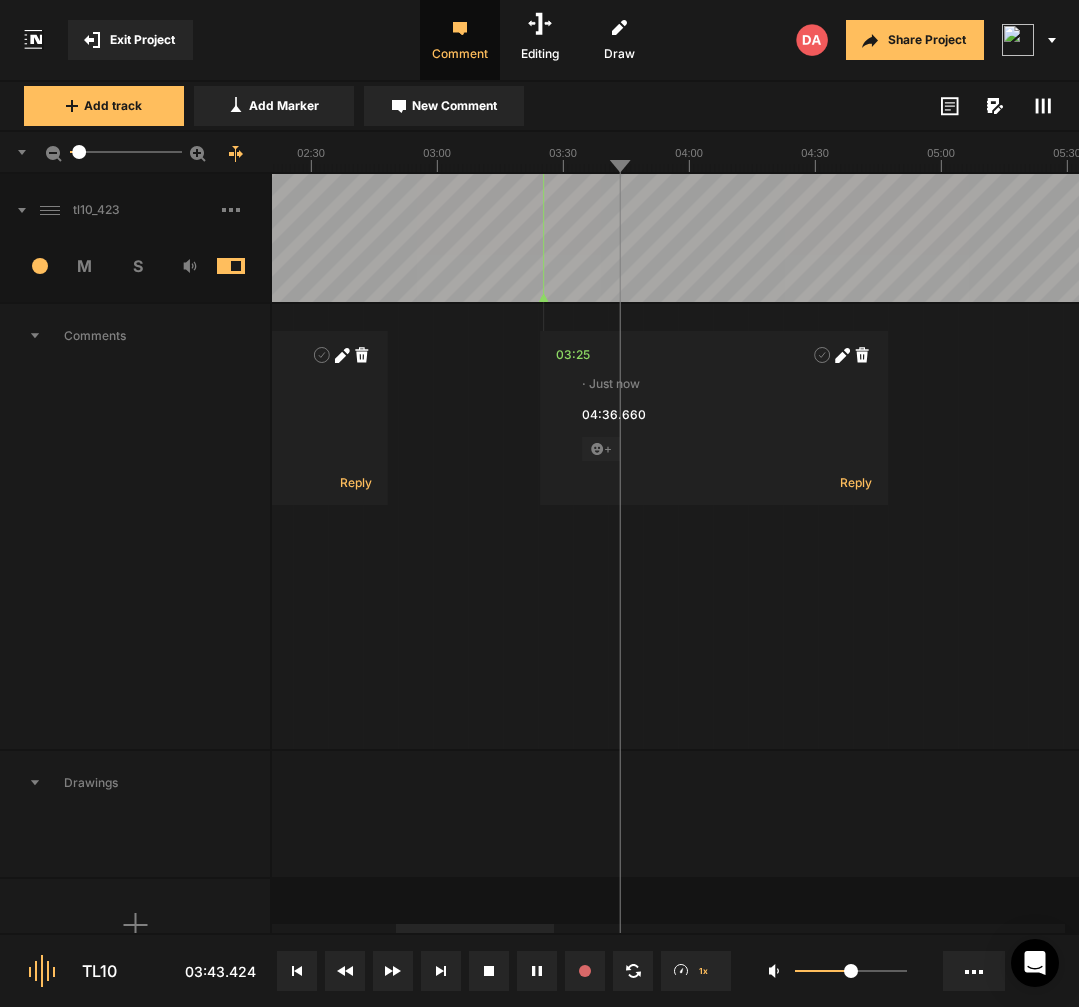 click on "[NUM]:[NUM]
· [NUM] minutes ago breath
+ Reply  [NUM]:[NUM]
· Just now [that I can feel the weight of], that I feel the release of the weight of is
+ Reply" at bounding box center (1573, 526) 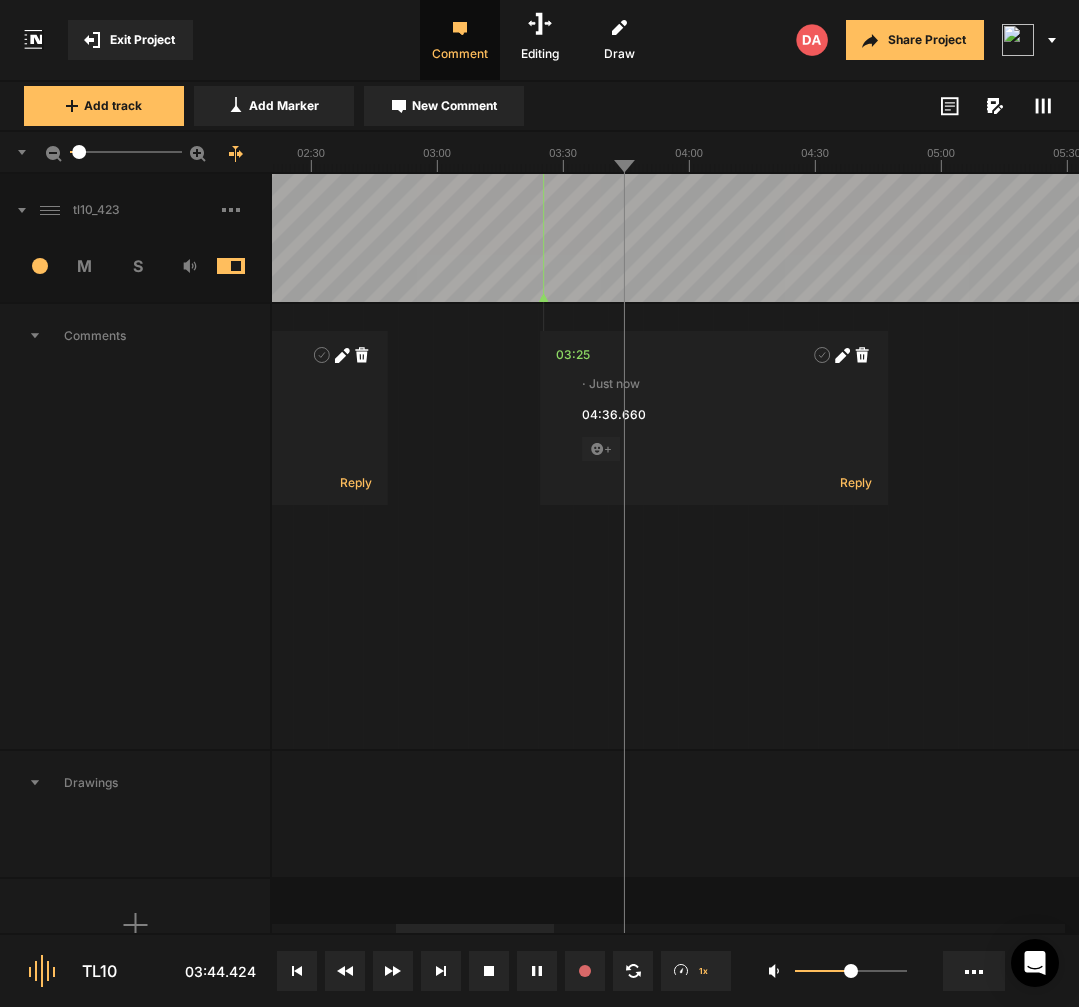 click at bounding box center (1573, 238) 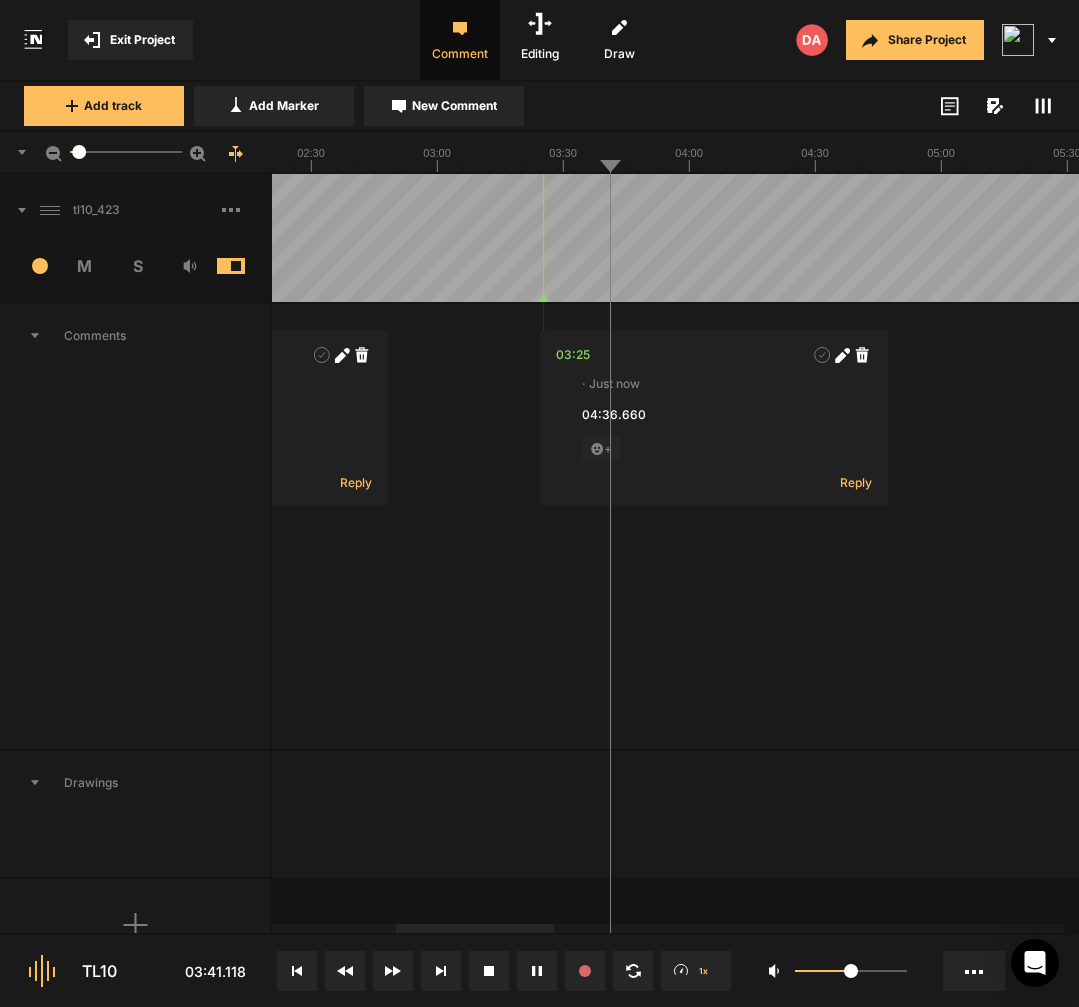 click at bounding box center [1573, 238] 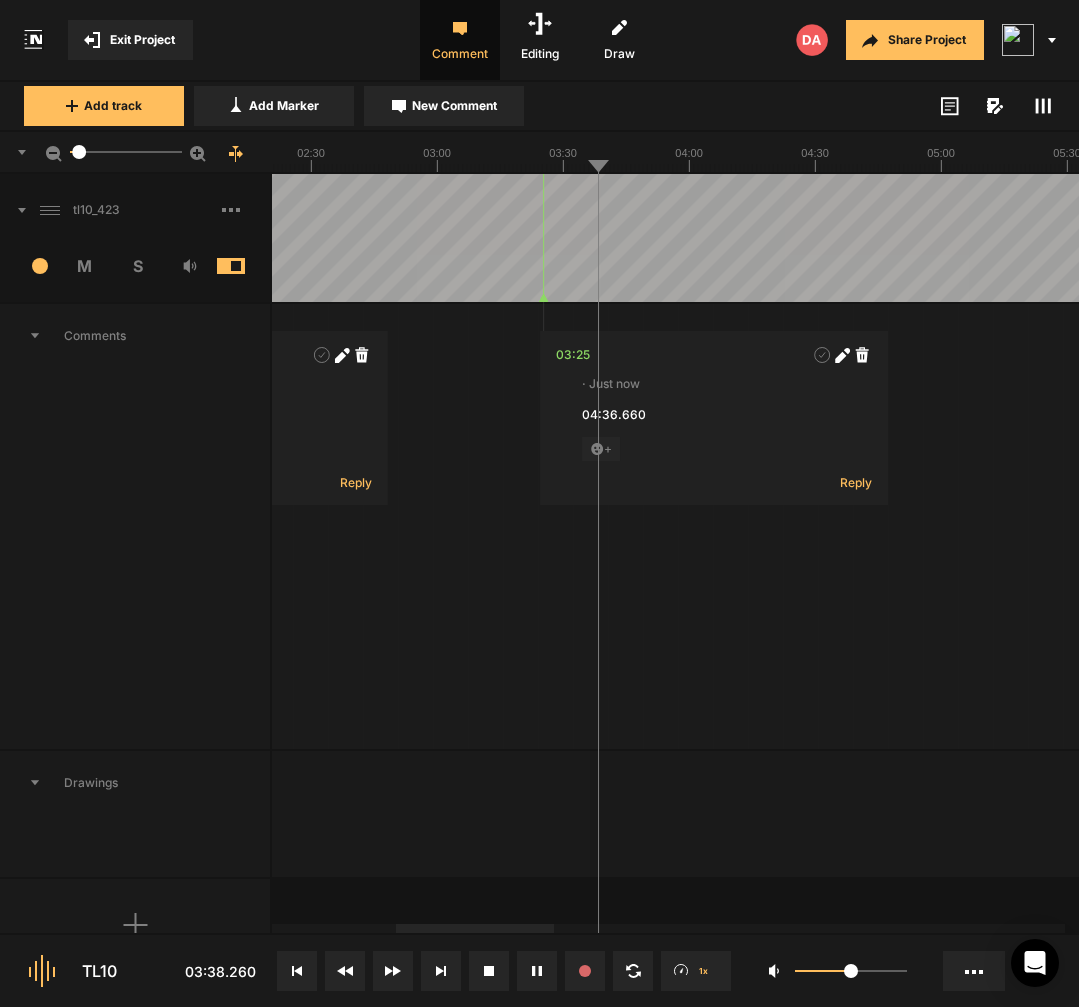 click at bounding box center [1573, 238] 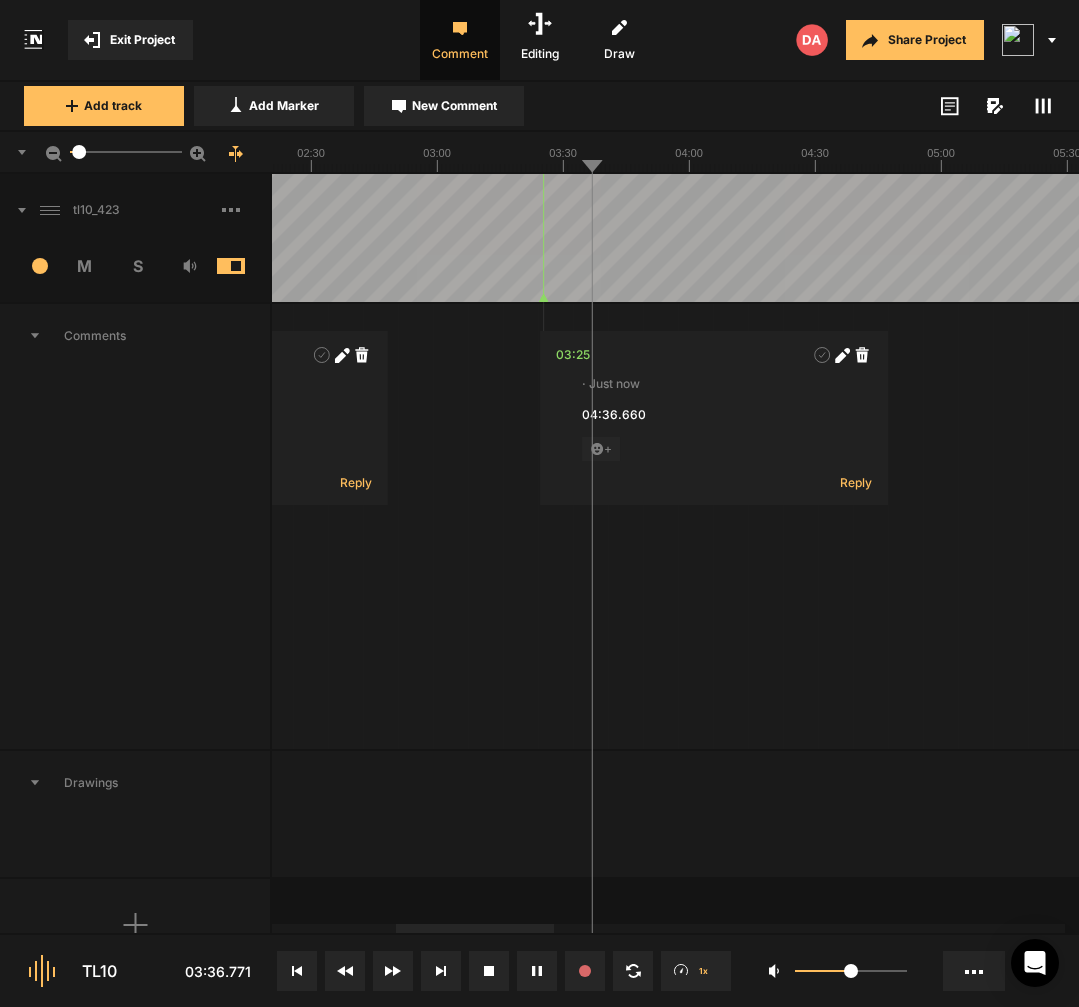 click at bounding box center [1573, 238] 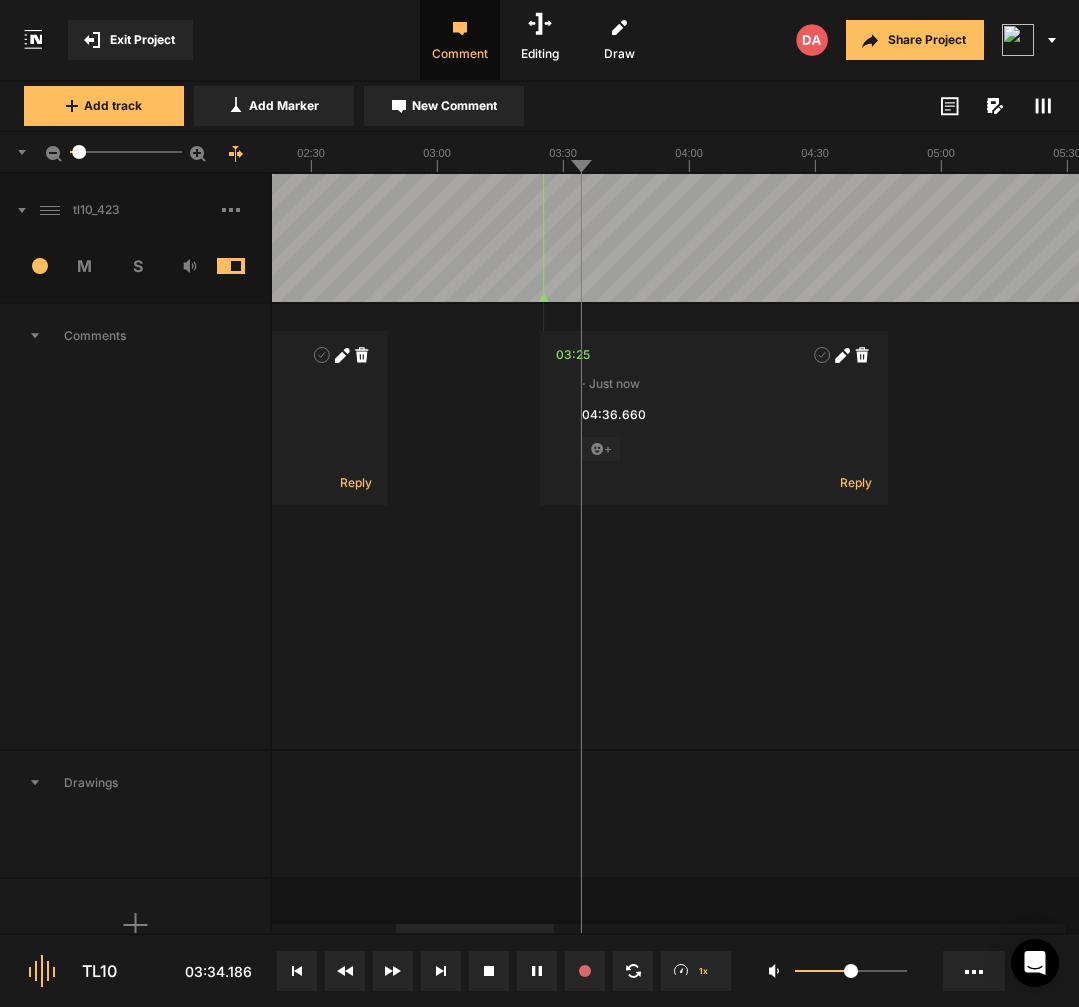 click at bounding box center [1573, 238] 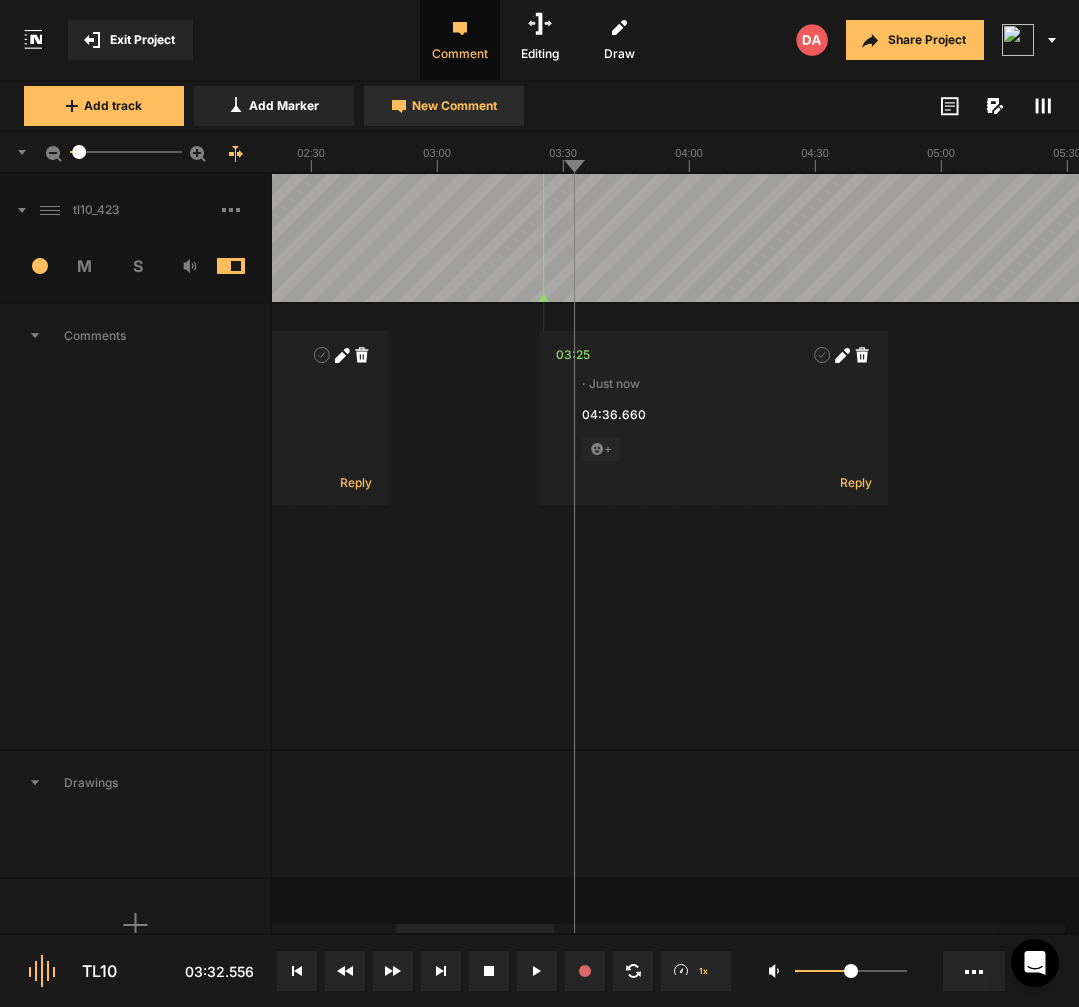 click on "New Comment" at bounding box center [284, 106] 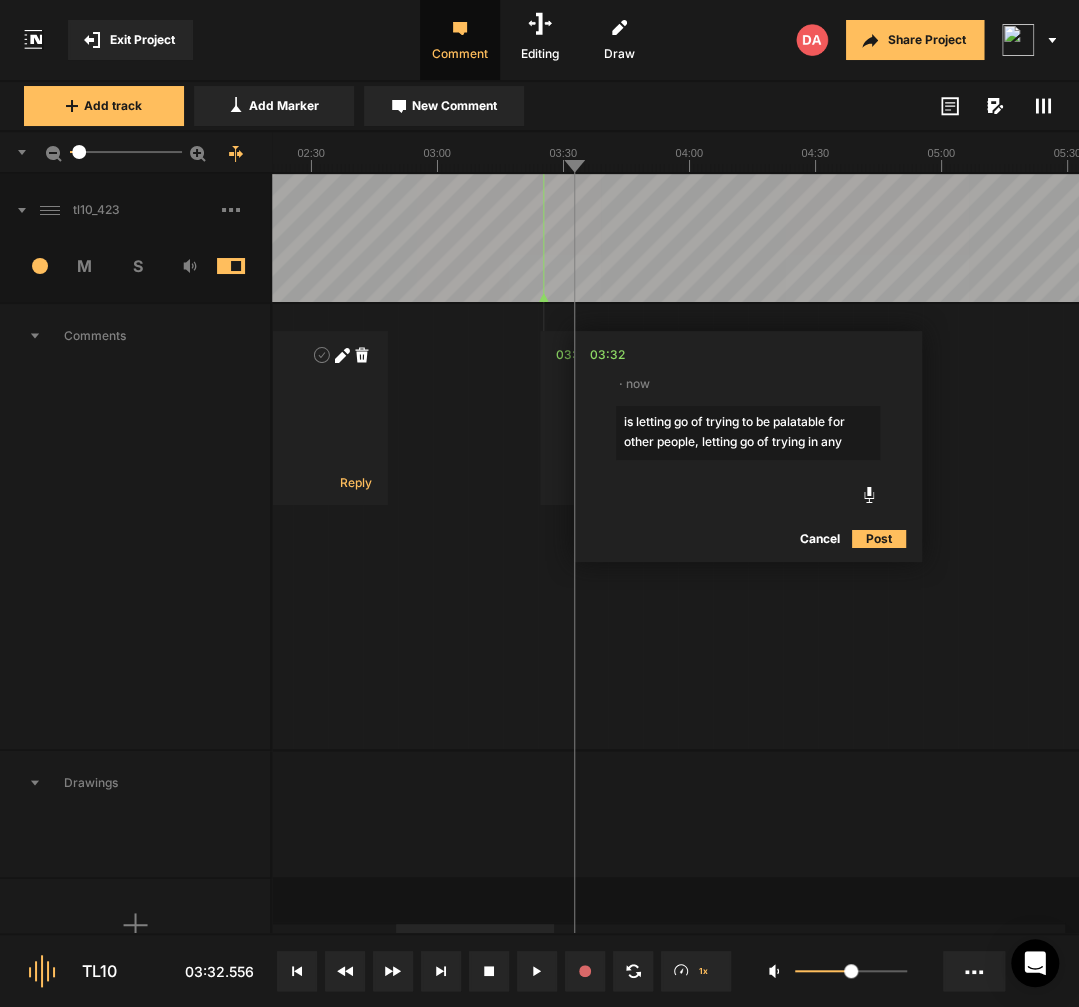 click on "is letting go of trying to be palatable for other people, letting go of trying in any" at bounding box center [748, 433] 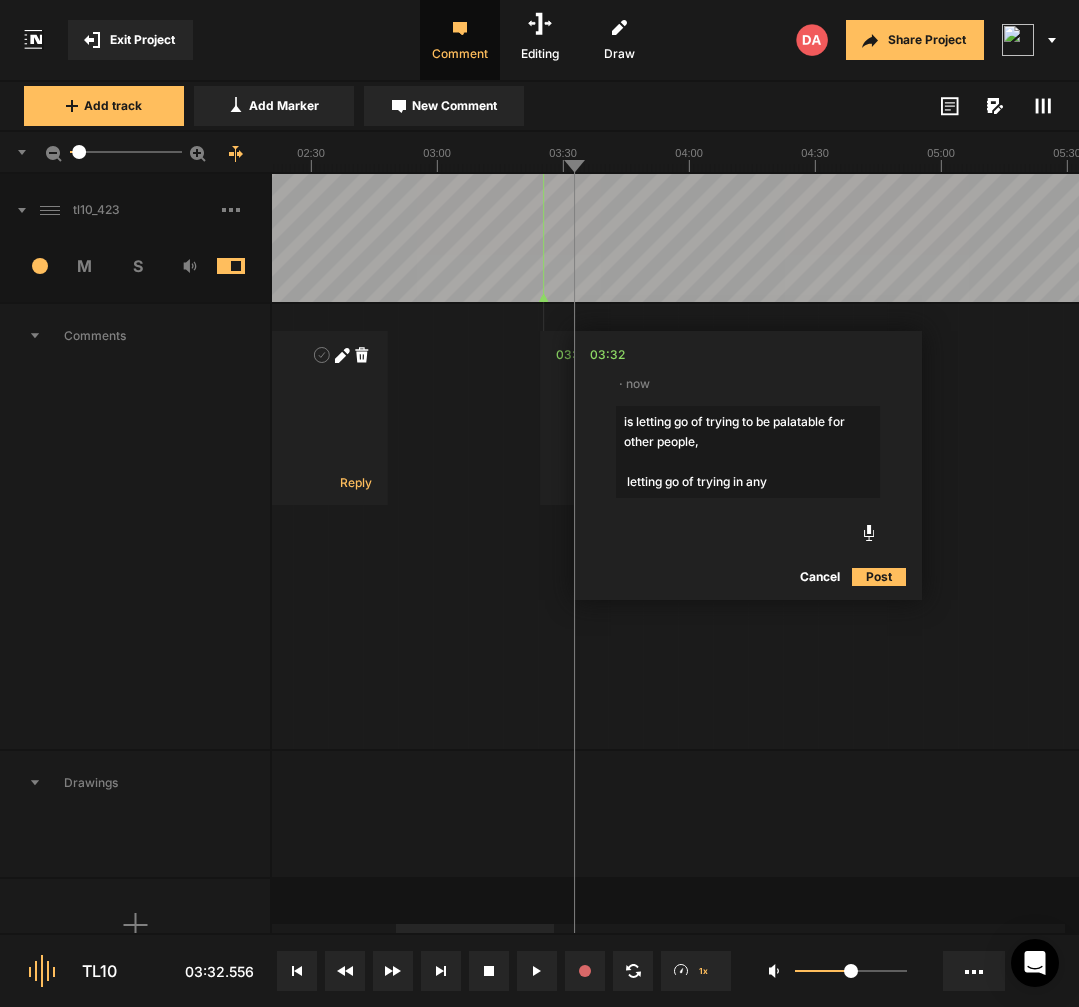 click on "is letting go of trying to be palatable for other people,
letting go of trying in any" at bounding box center [748, 452] 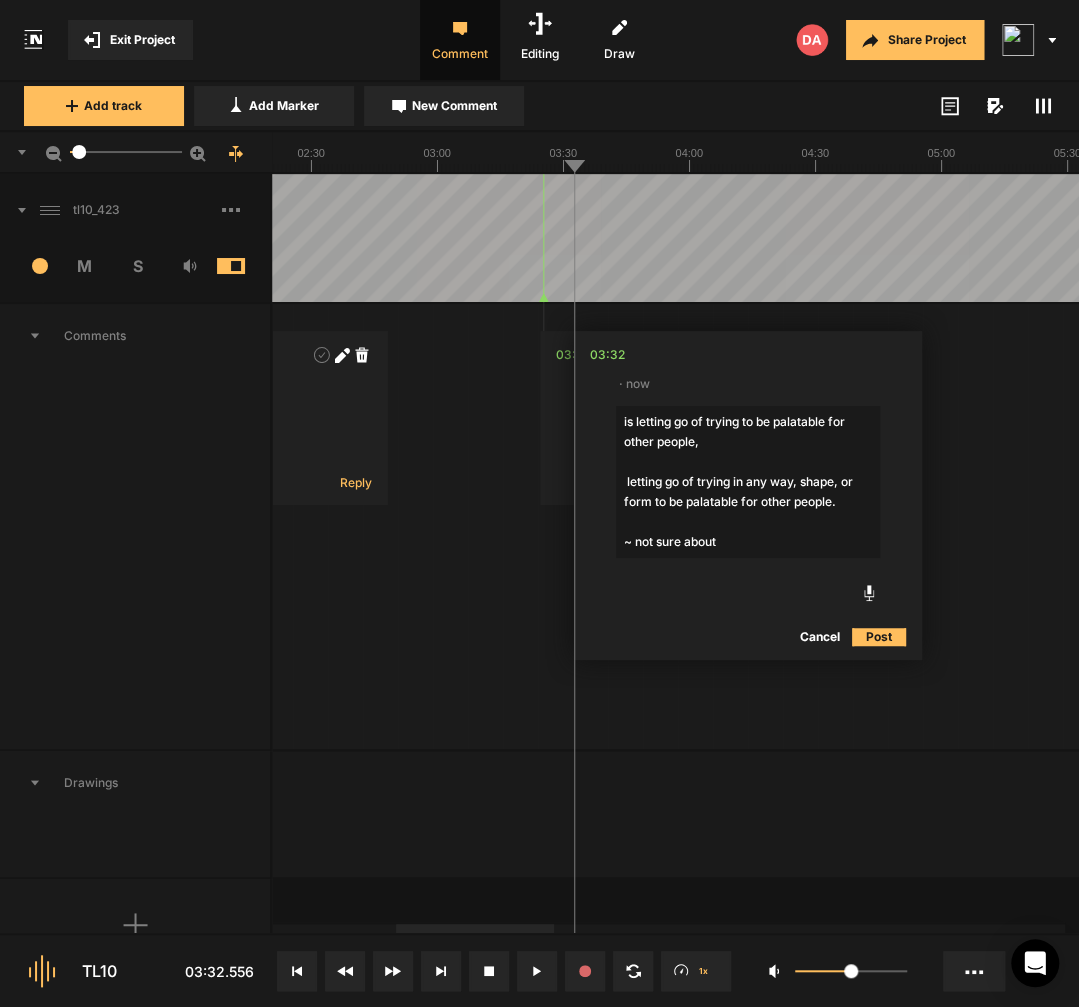 type on "is letting go of trying to be palatable for other people,
letting go of trying in any way, shape, or form to be palatable for other people.
~ not sure about" 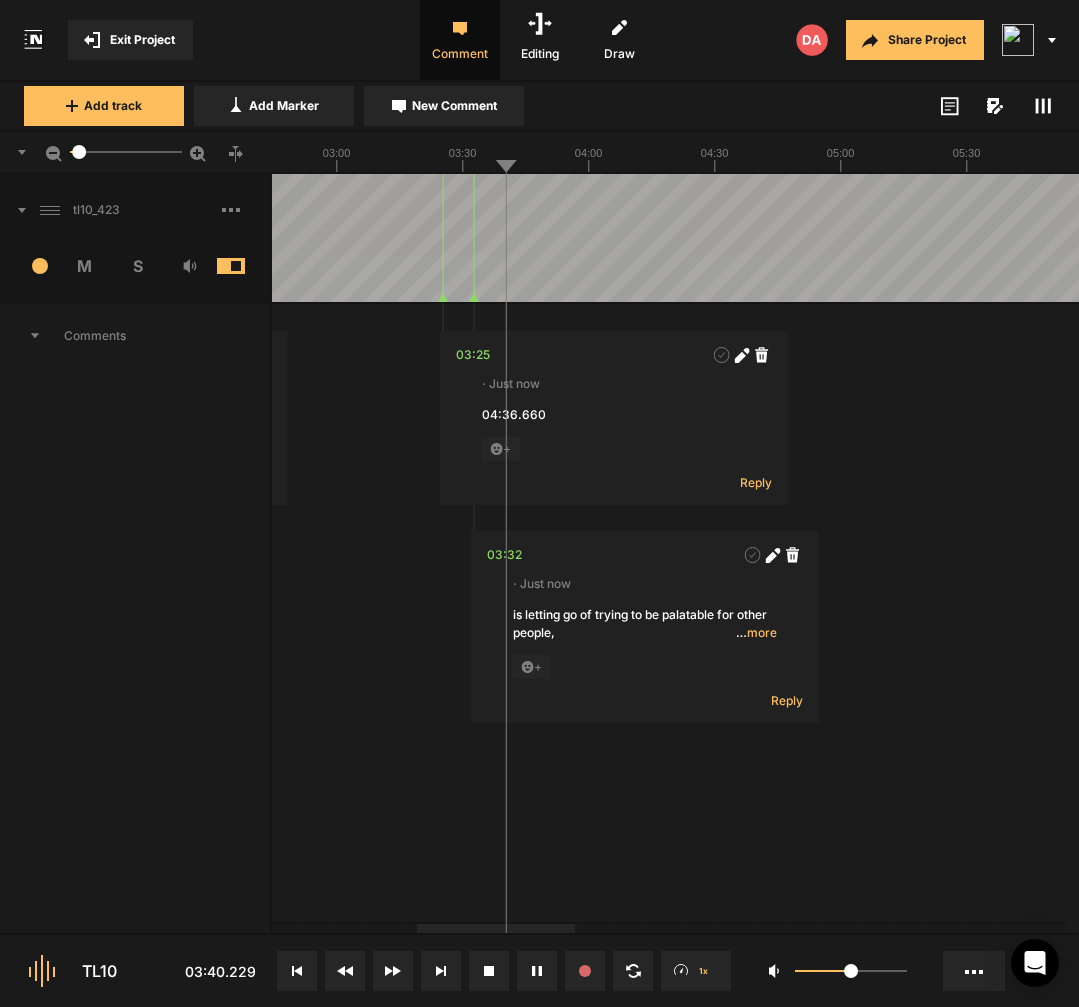 click on "…  more" at bounding box center (756, 633) 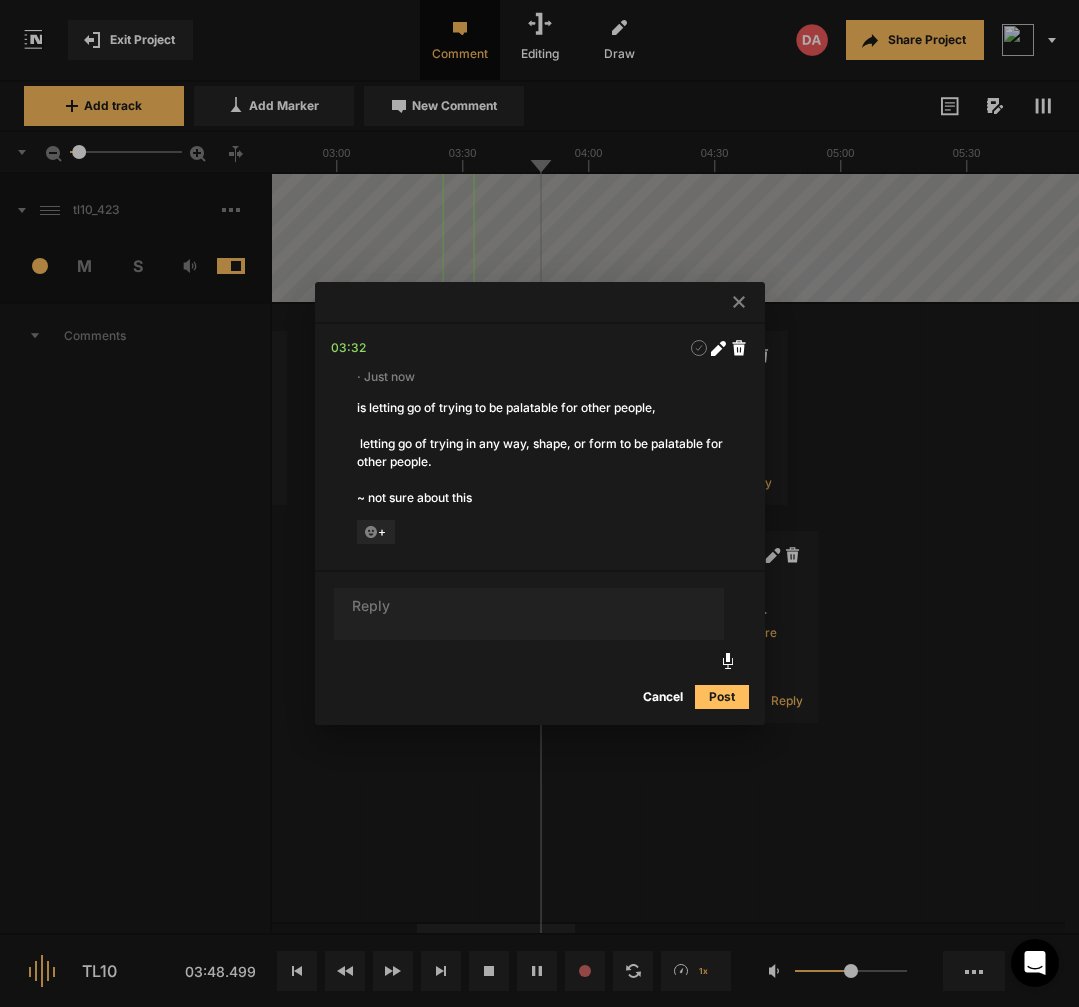 click at bounding box center [539, 503] 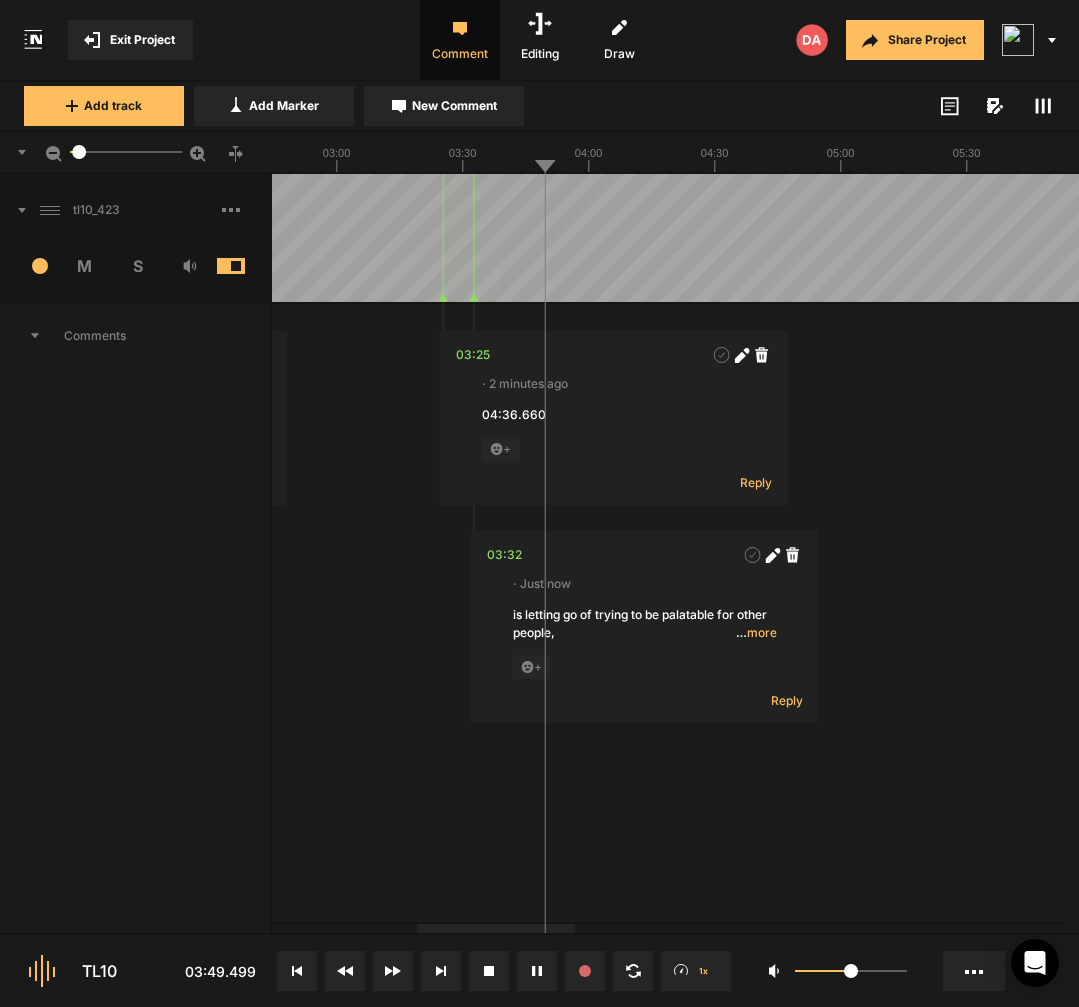 click at bounding box center (1473, 238) 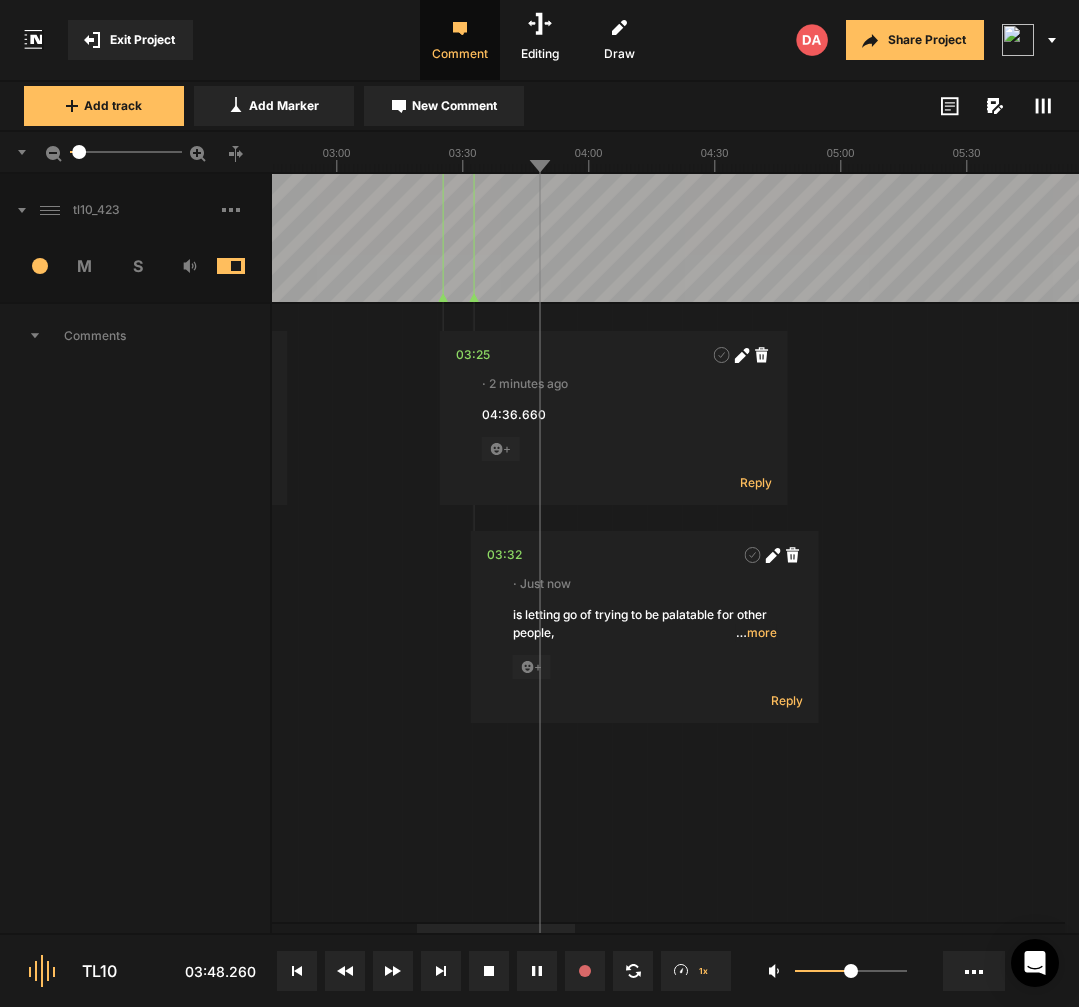 click at bounding box center [1473, 238] 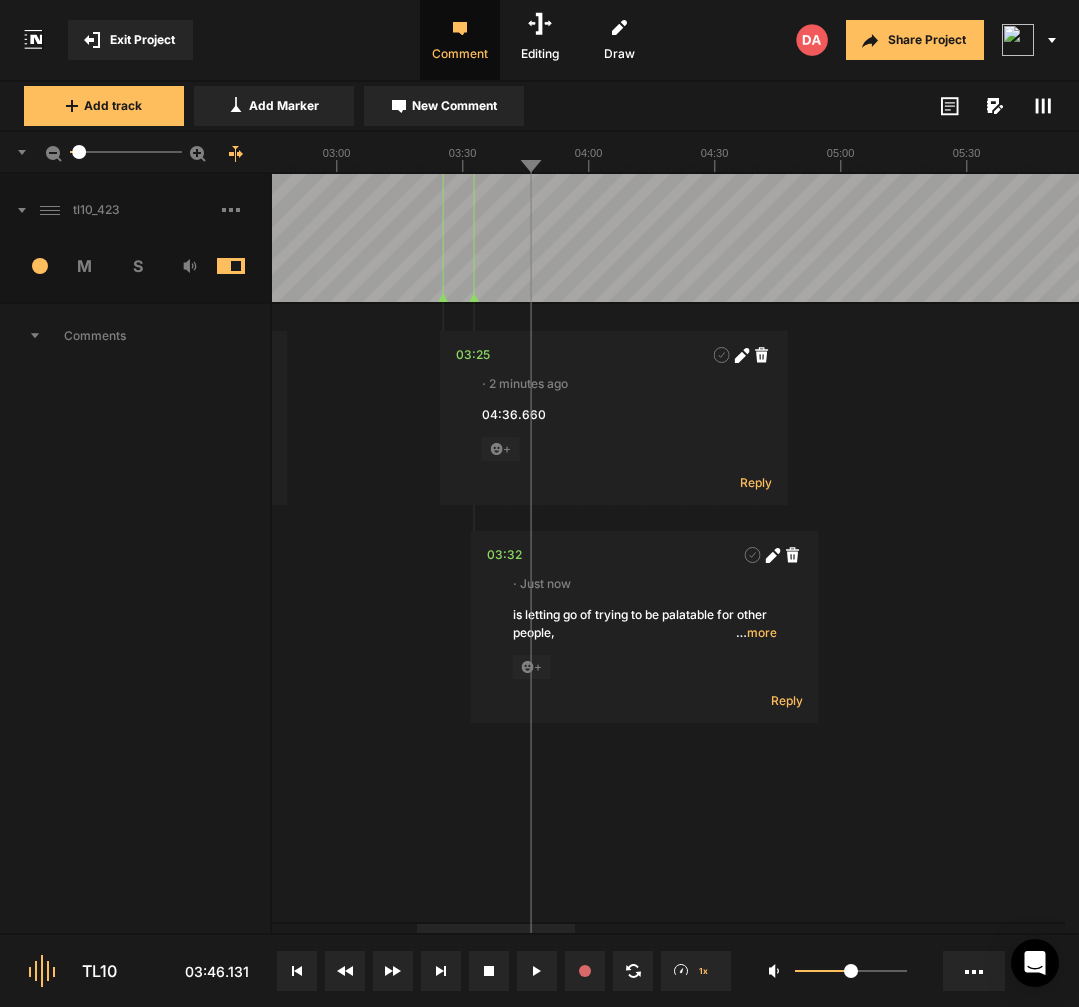 click at bounding box center [1473, 238] 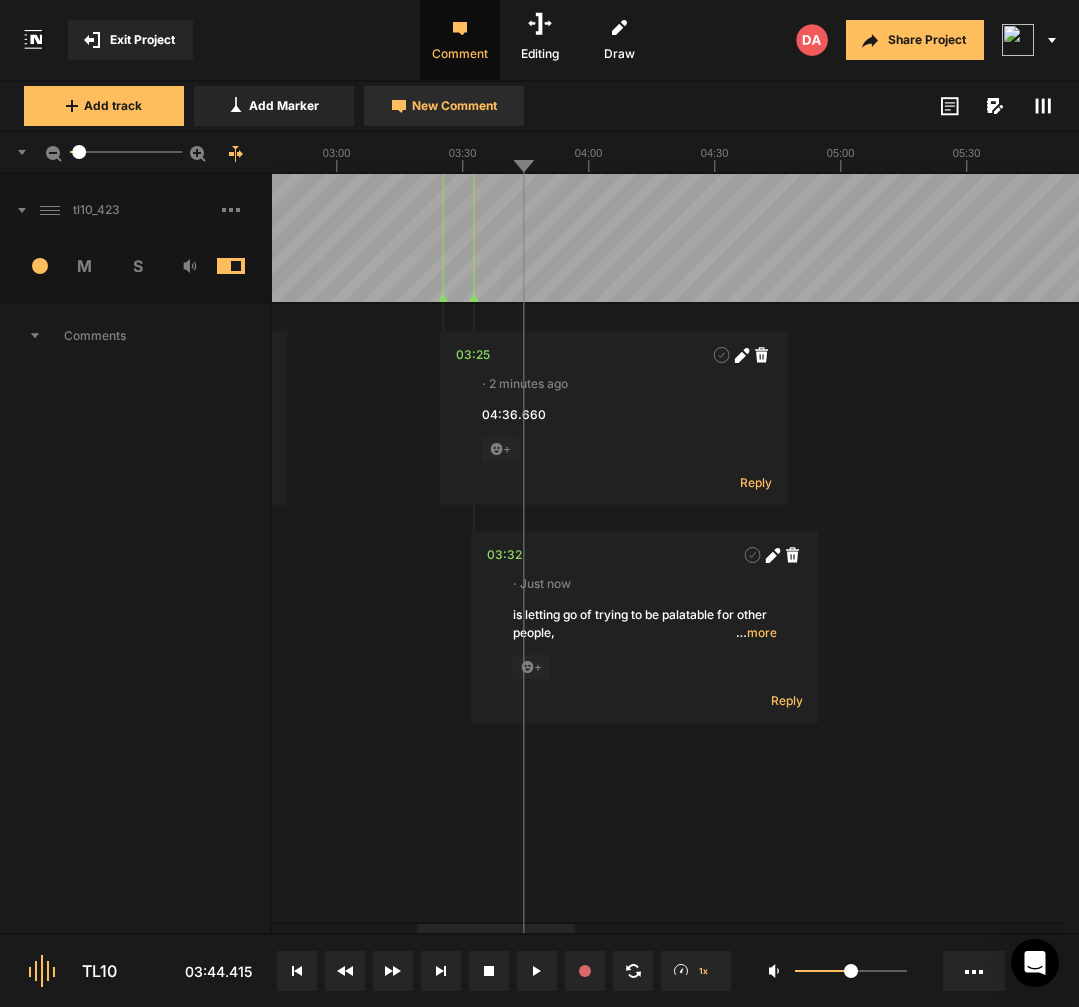 click on "New Comment" at bounding box center [284, 106] 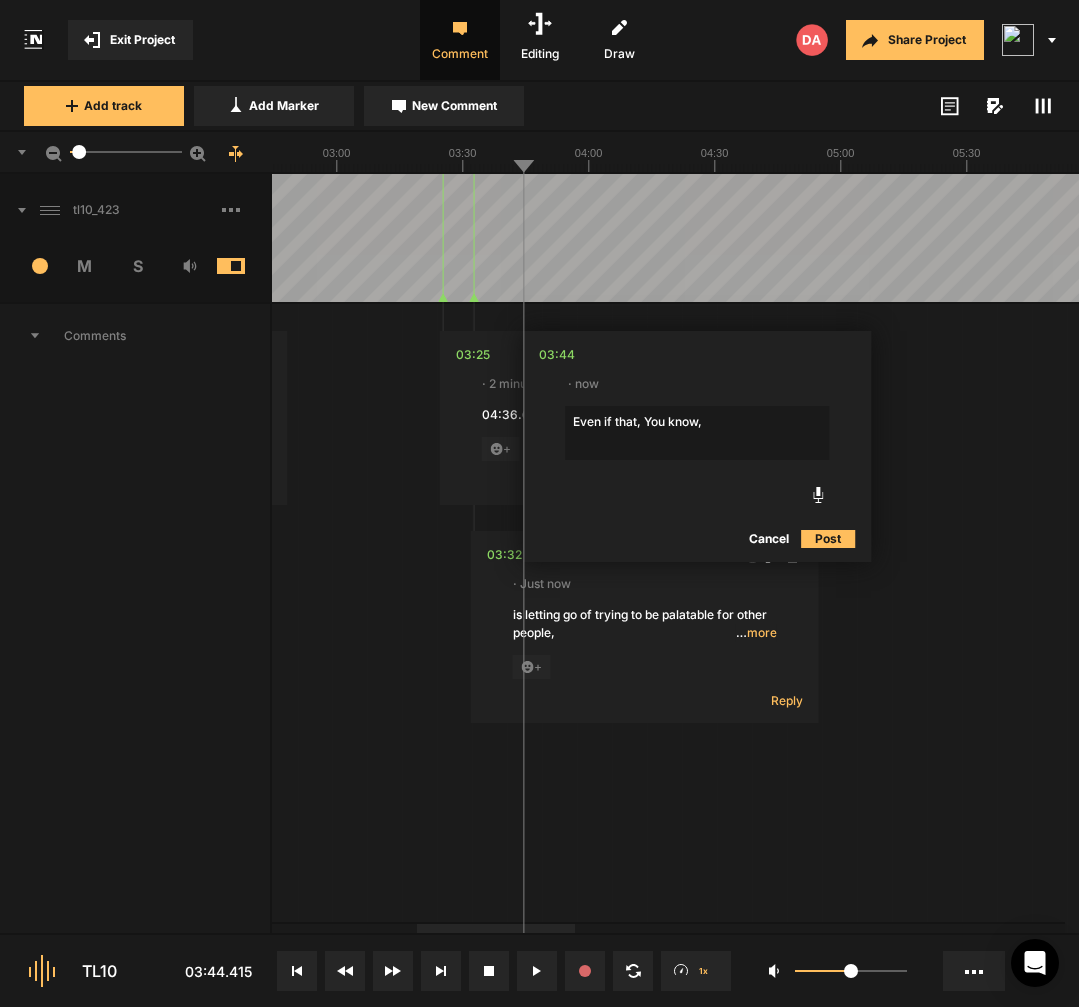 click on "Even if that, You know," at bounding box center (697, 433) 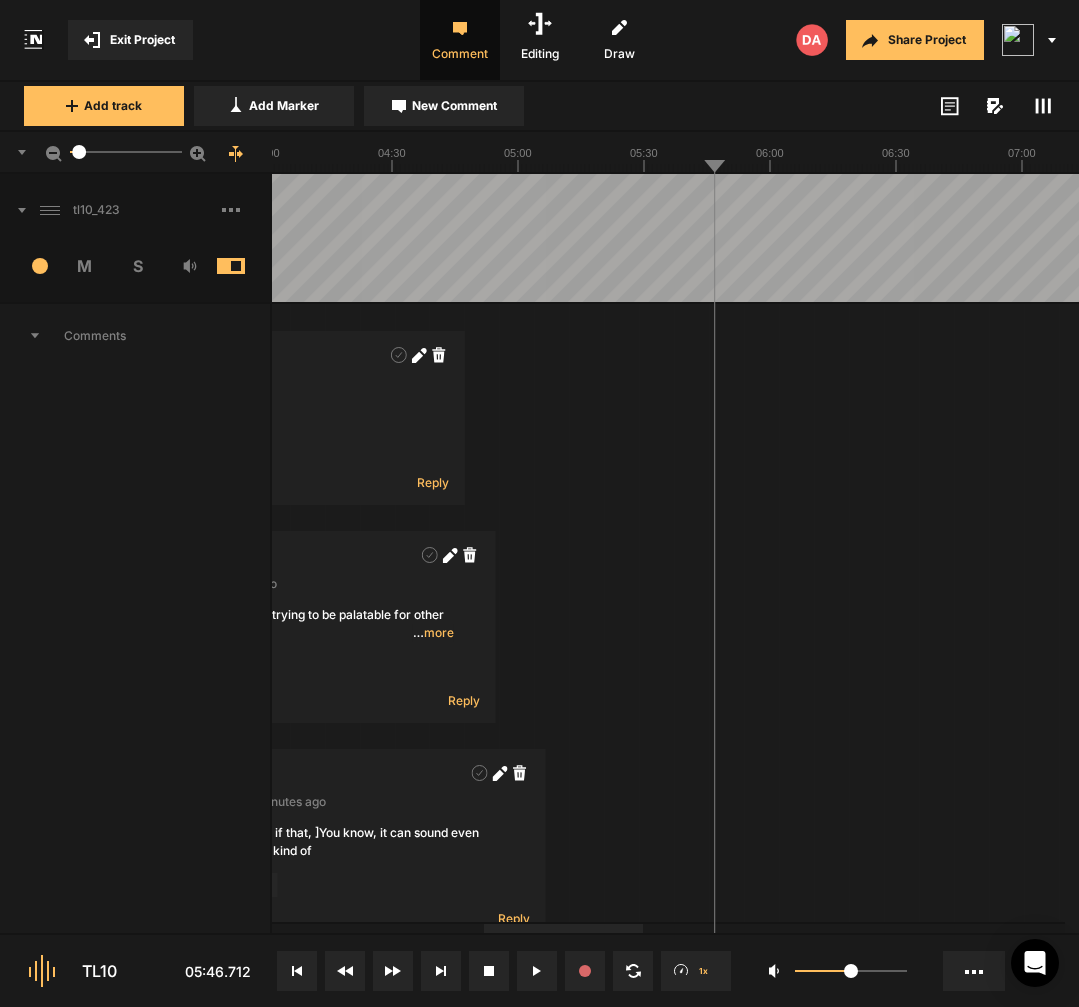 click at bounding box center (1150, 238) 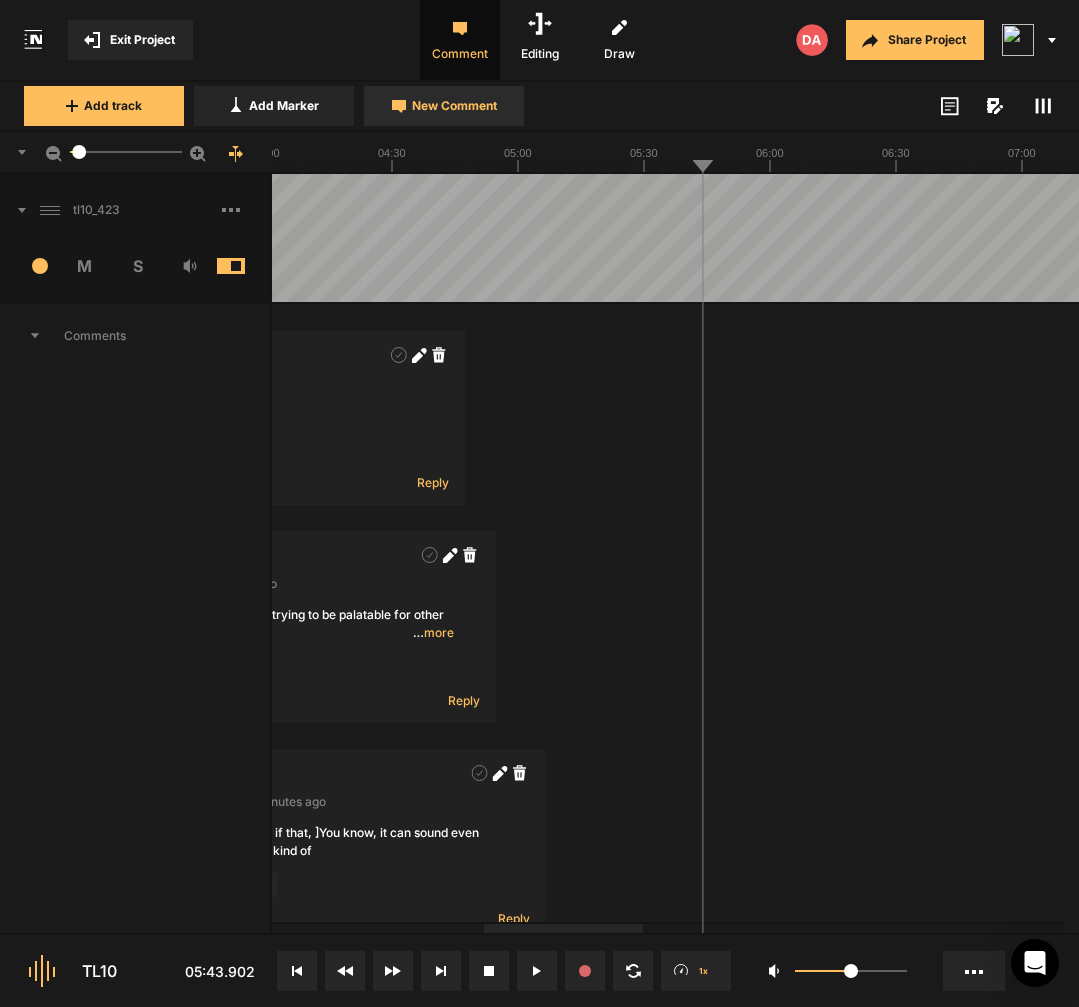 click on "New Comment" at bounding box center (284, 106) 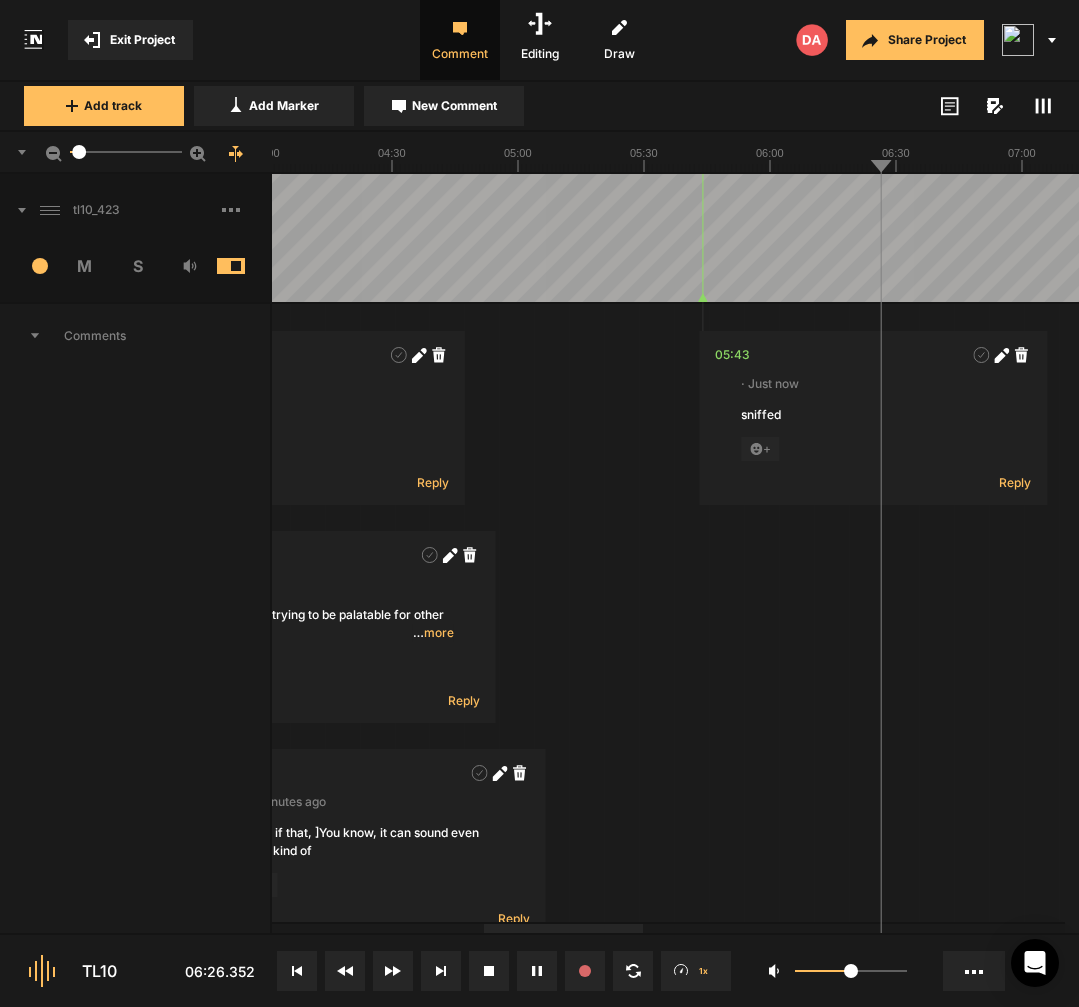 click at bounding box center [1150, 238] 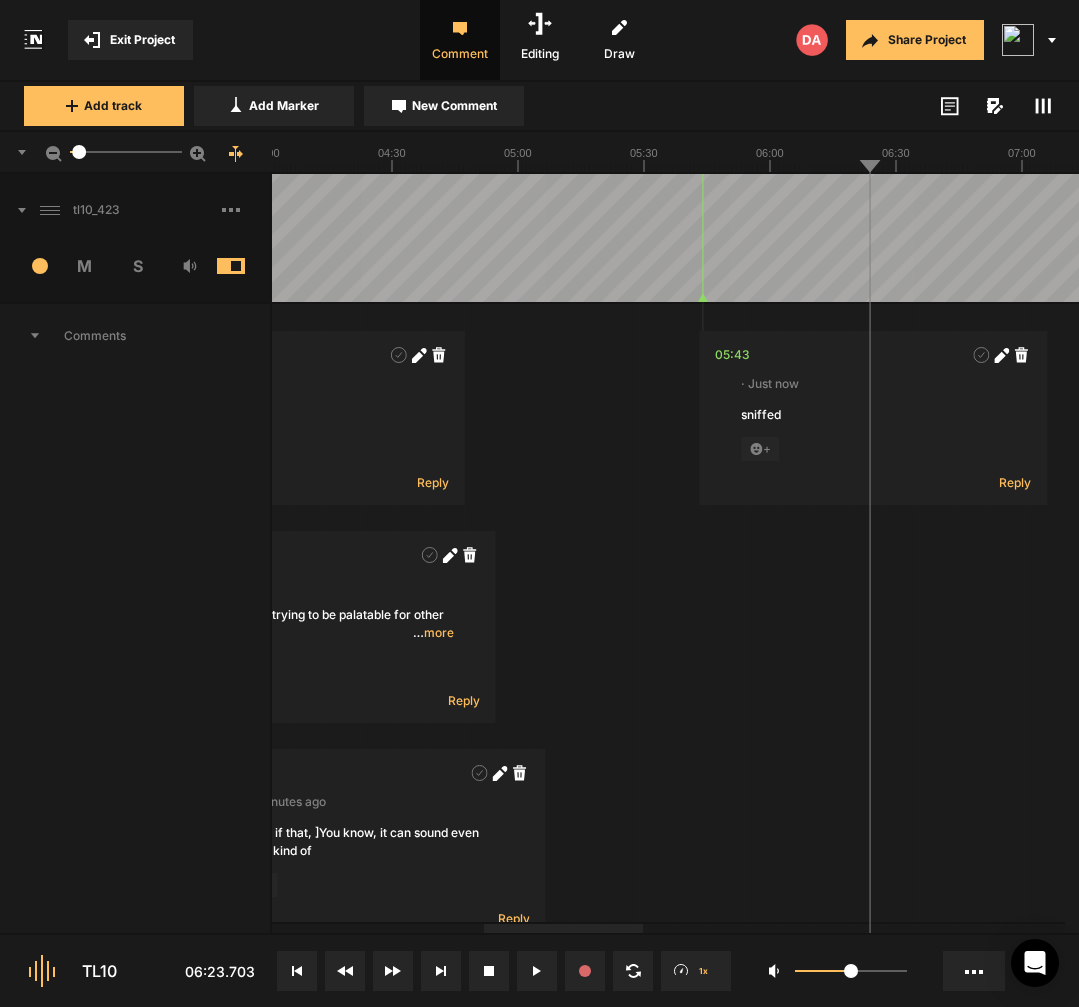 click on "New Comment" at bounding box center (444, 106) 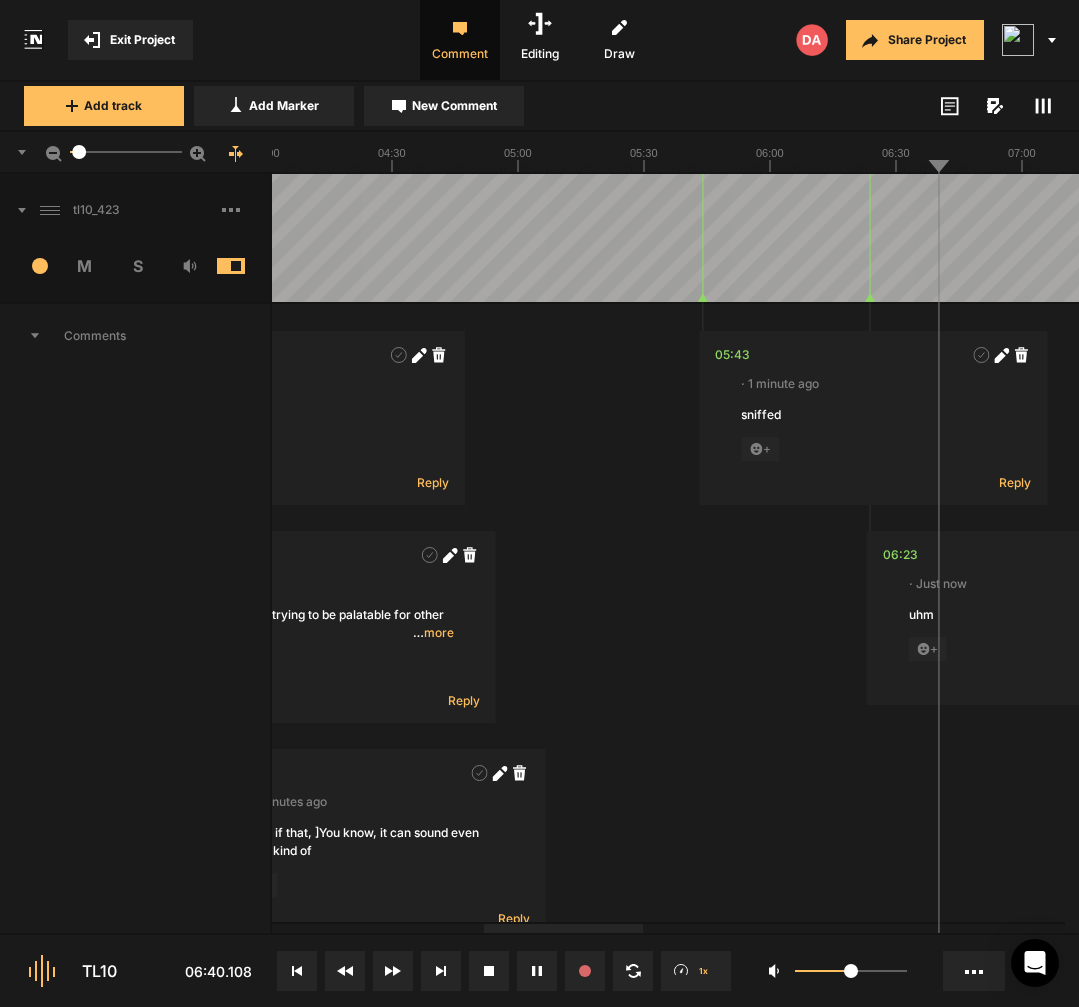 click at bounding box center (1150, 238) 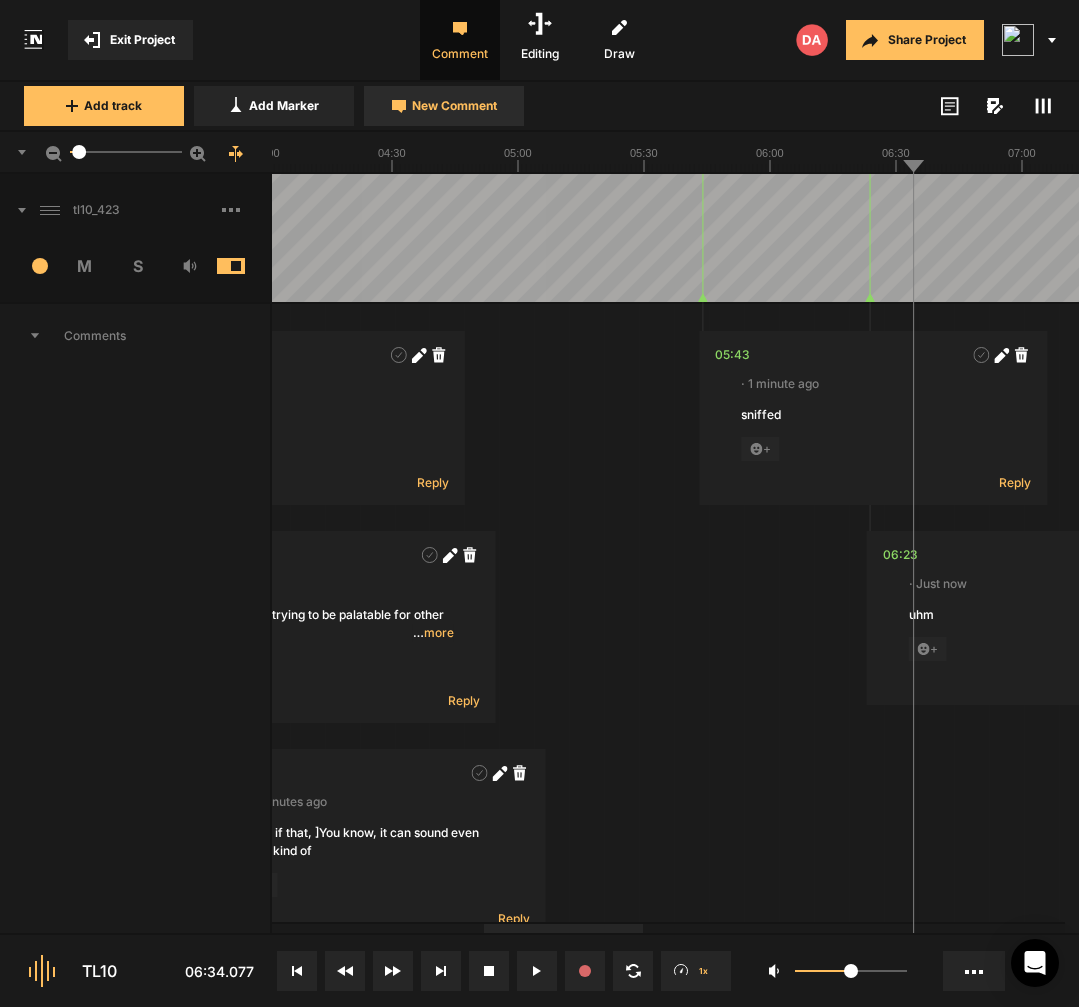 click on "New Comment" at bounding box center (444, 106) 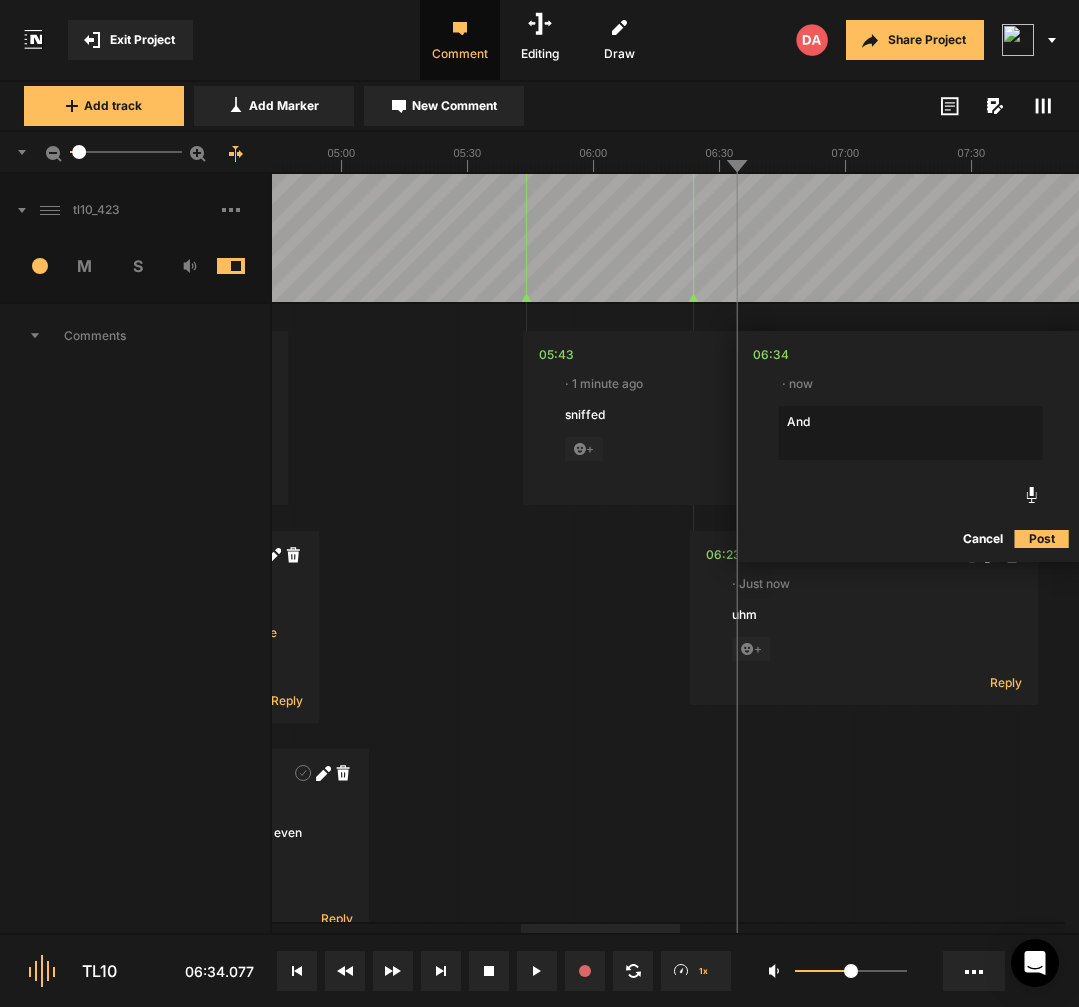 click on "And" at bounding box center [911, 433] 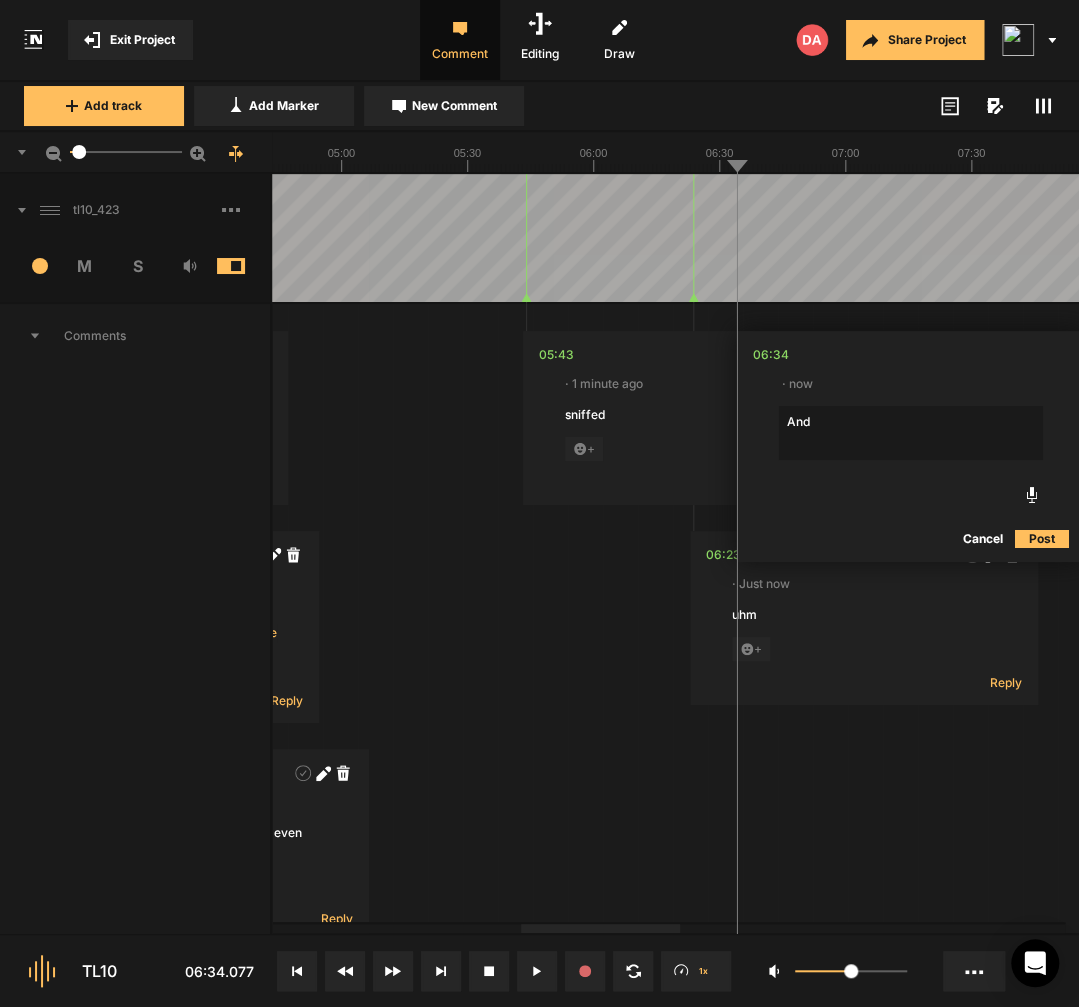 click on "And" at bounding box center (911, 433) 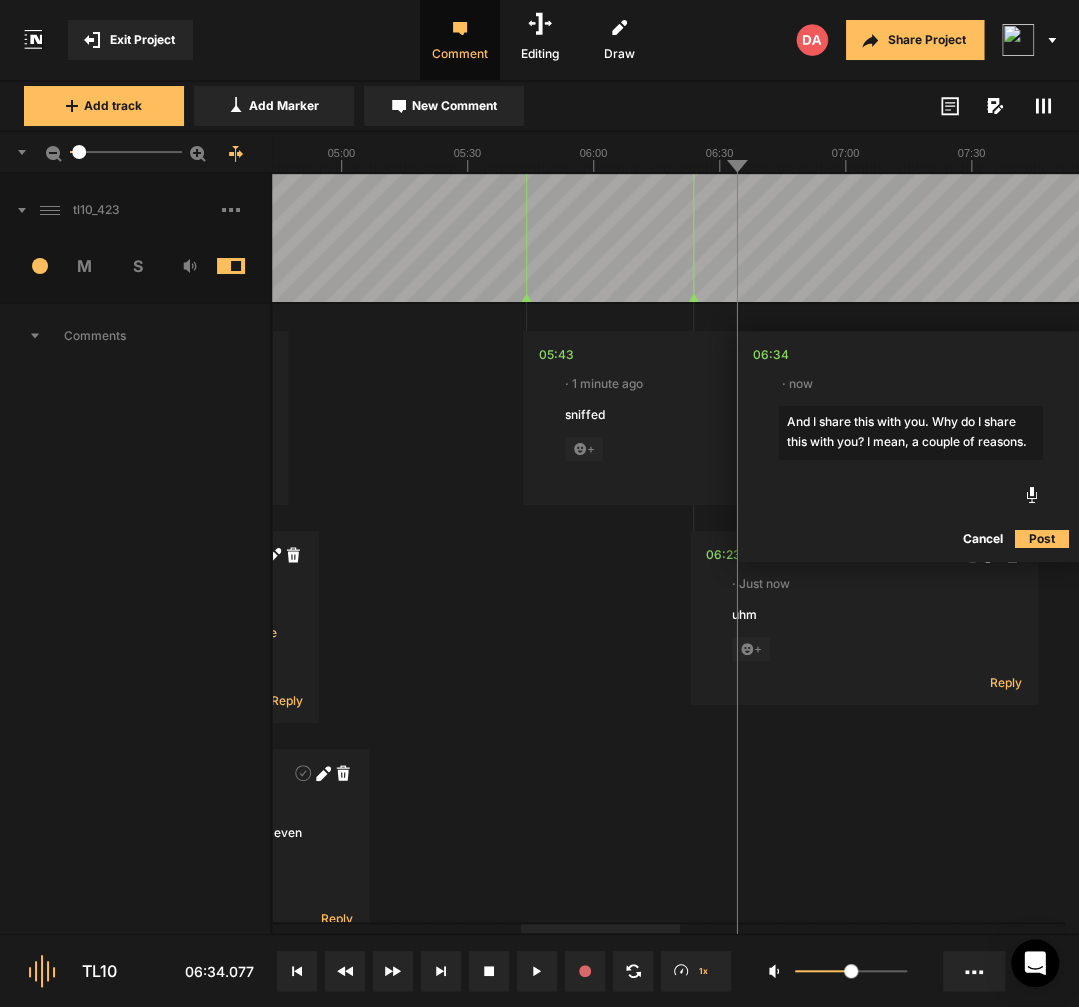 click on "And I share this with you. Why do I share this with you? I mean, a couple of reasons." at bounding box center (911, 433) 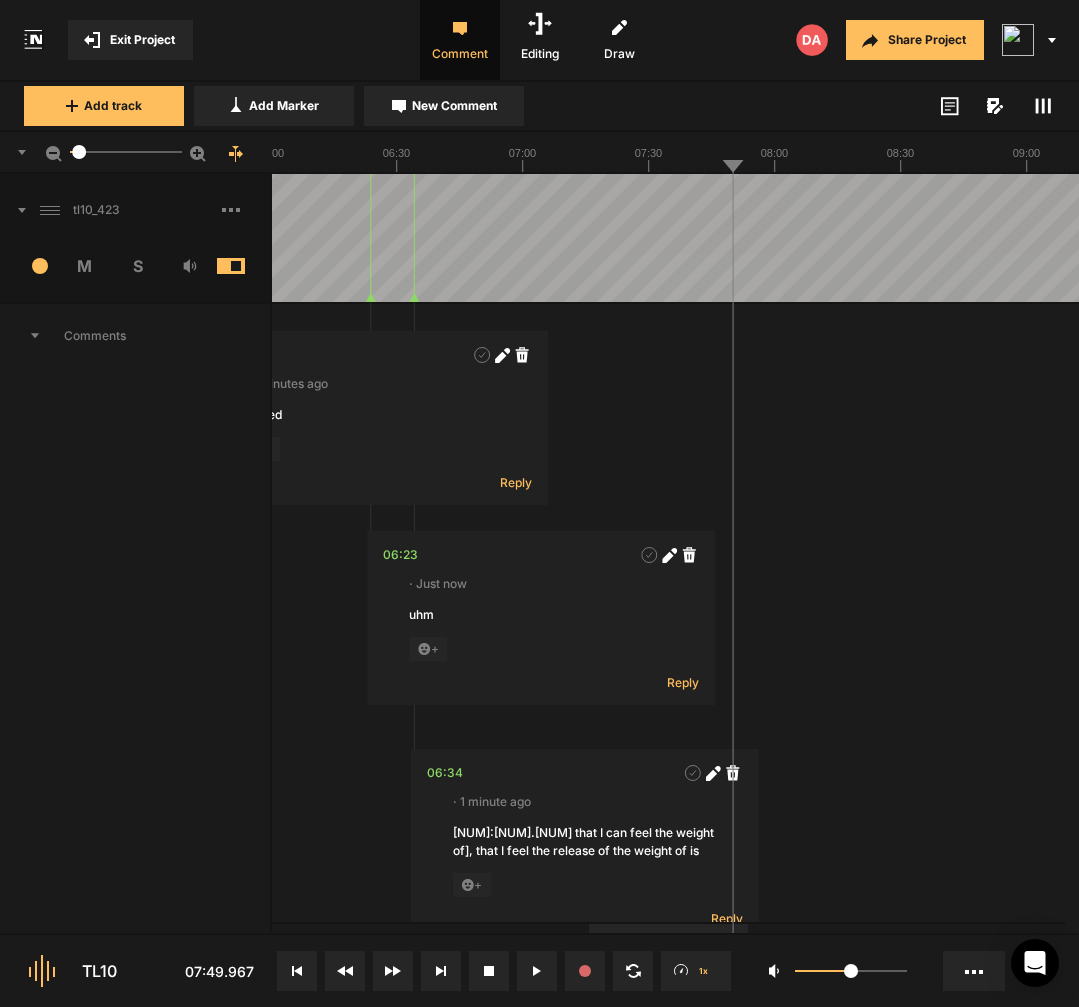 click at bounding box center [651, 238] 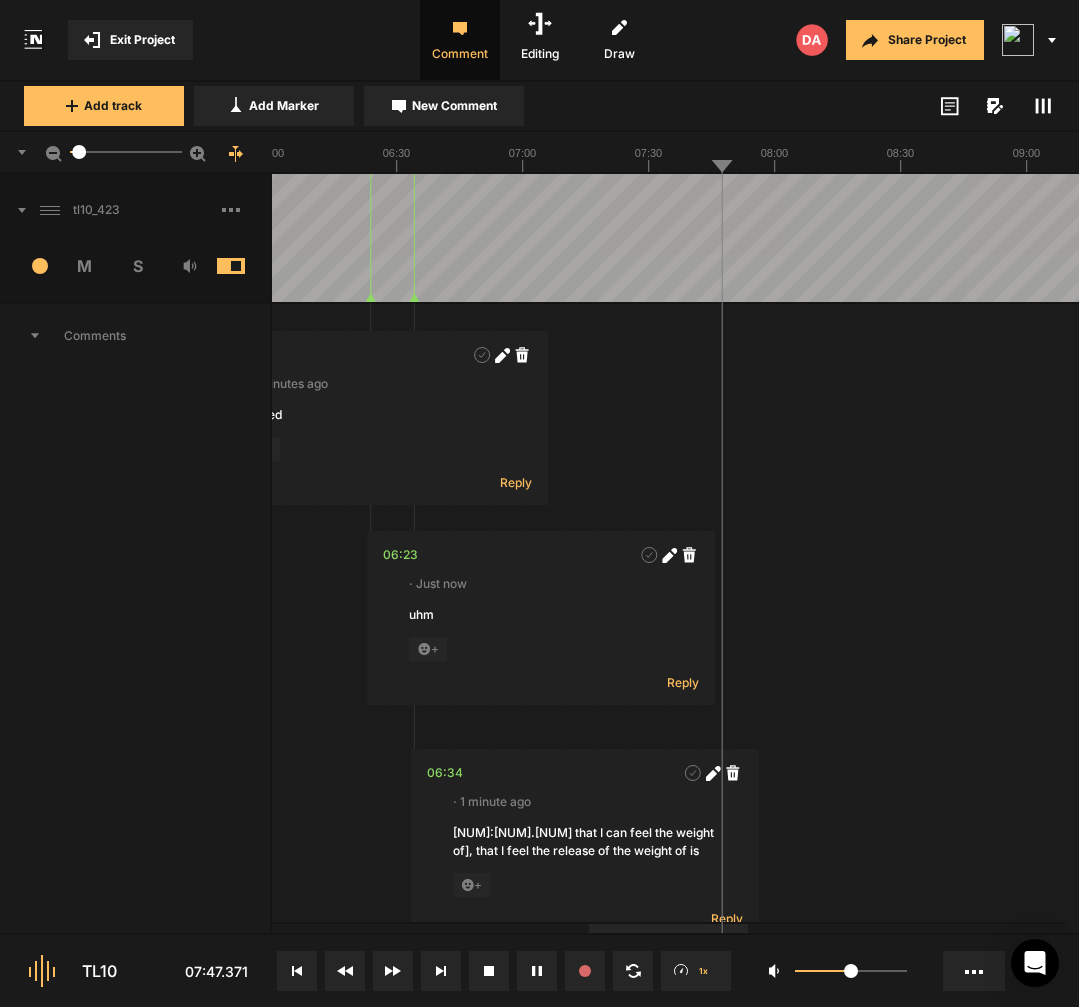 click at bounding box center (651, 238) 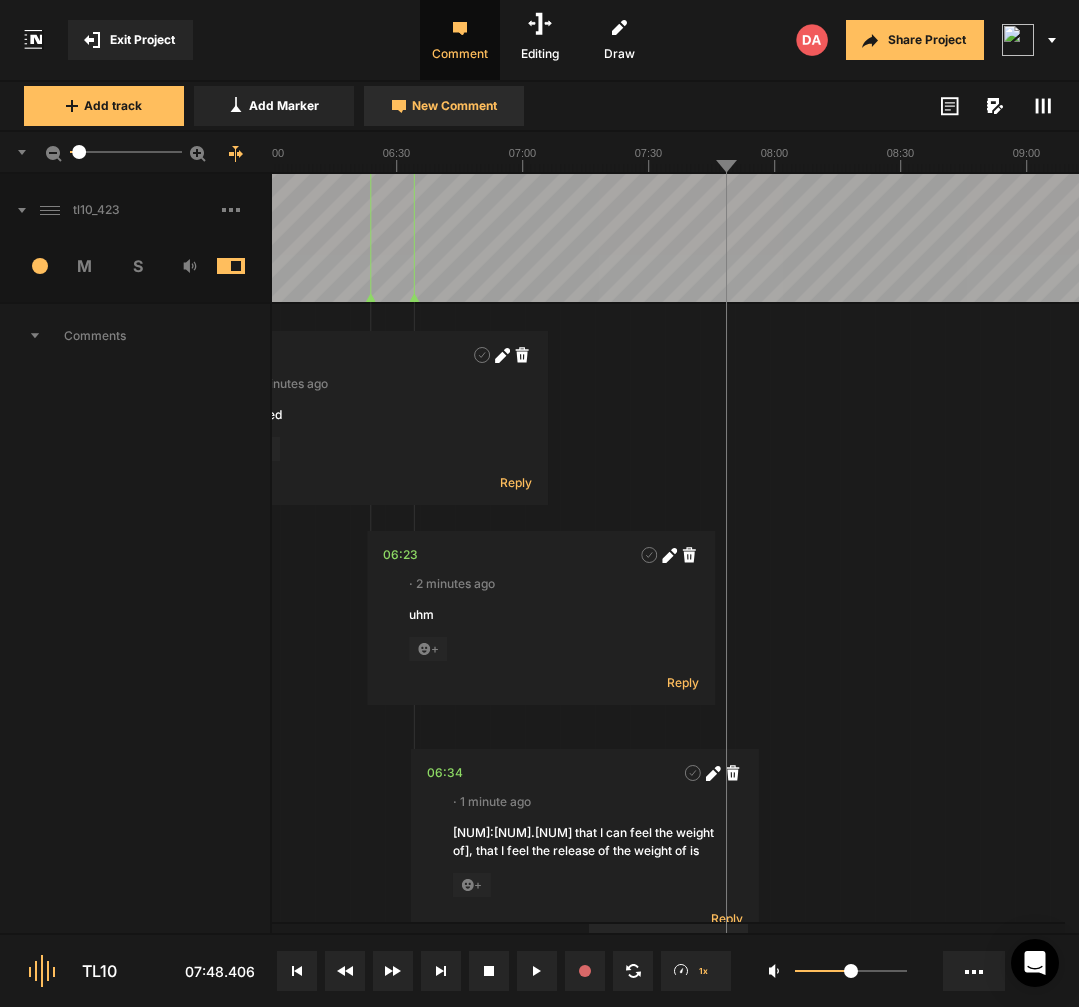 click on "New Comment" at bounding box center [444, 106] 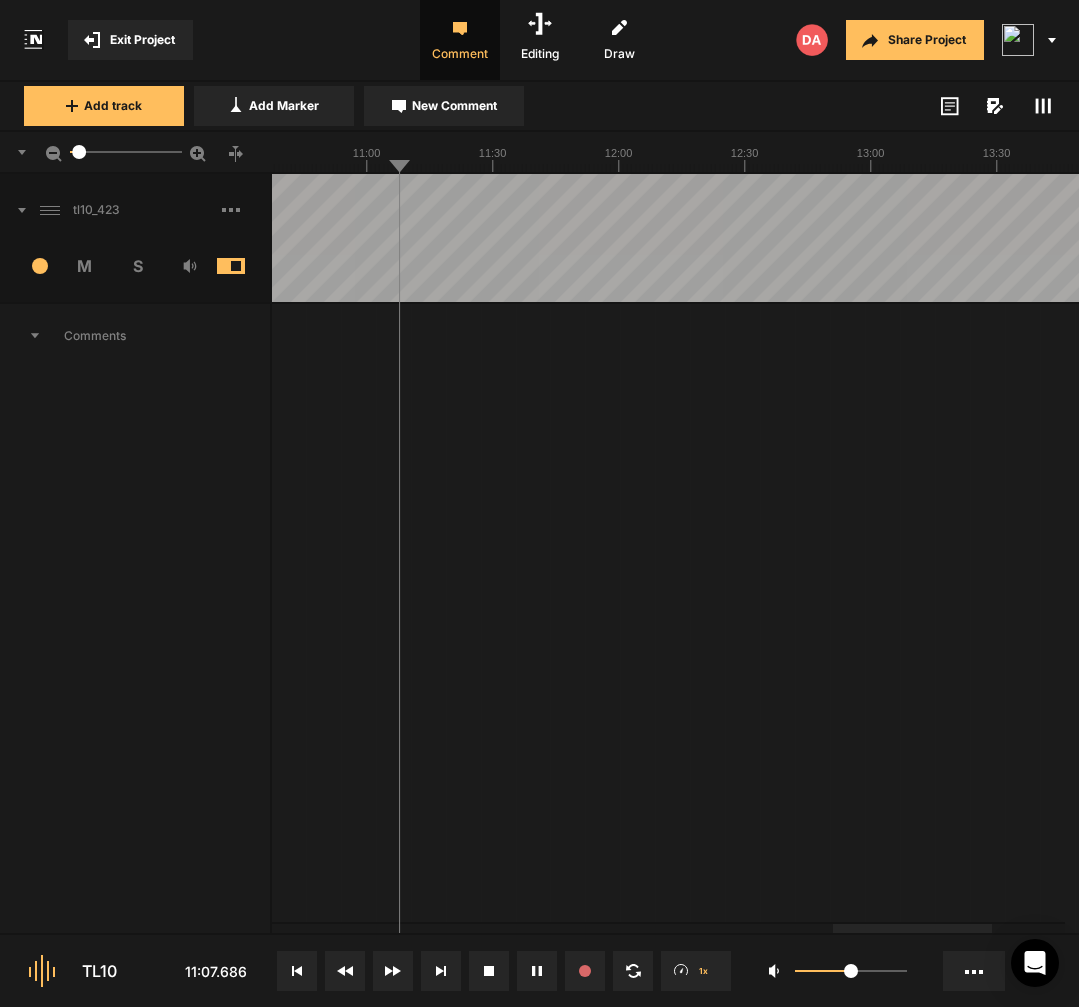 scroll, scrollTop: 0, scrollLeft: 0, axis: both 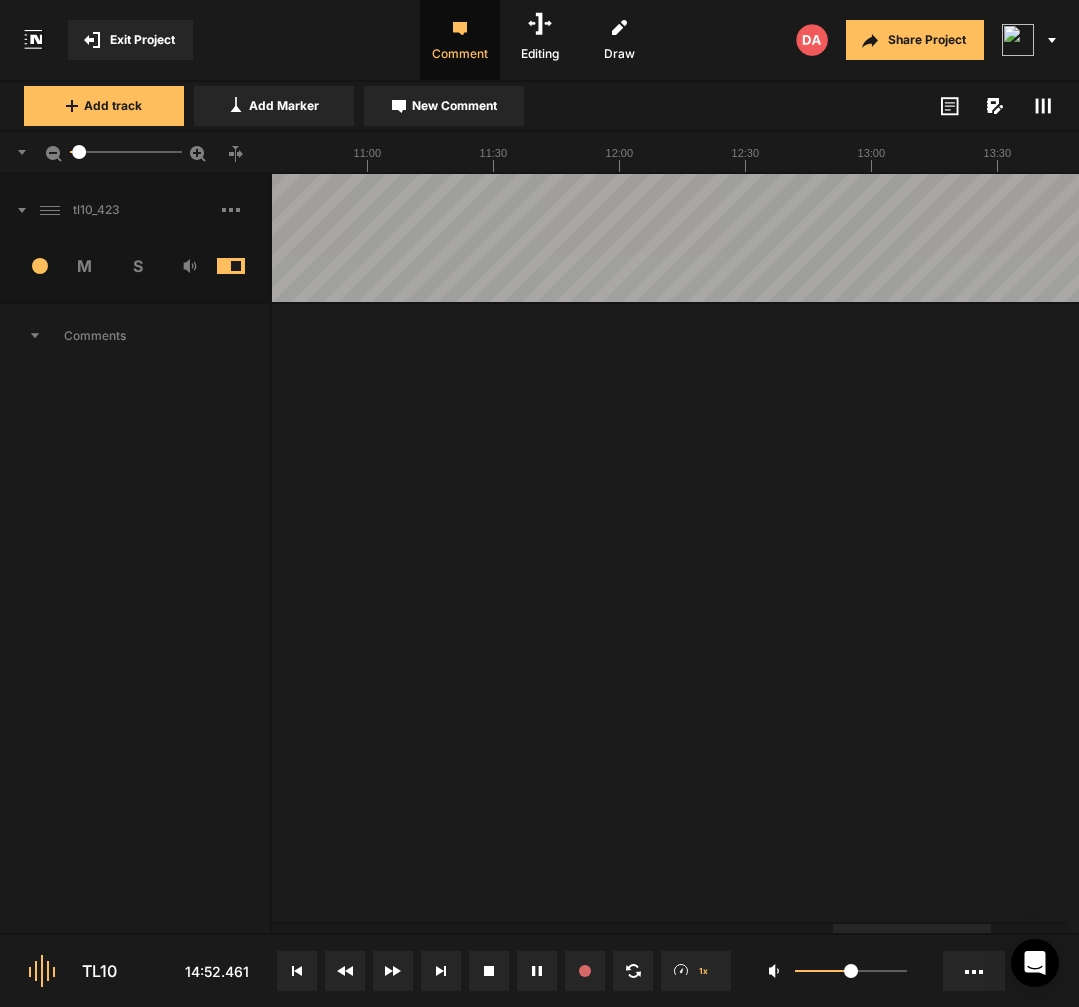 click at bounding box center (246, 210) 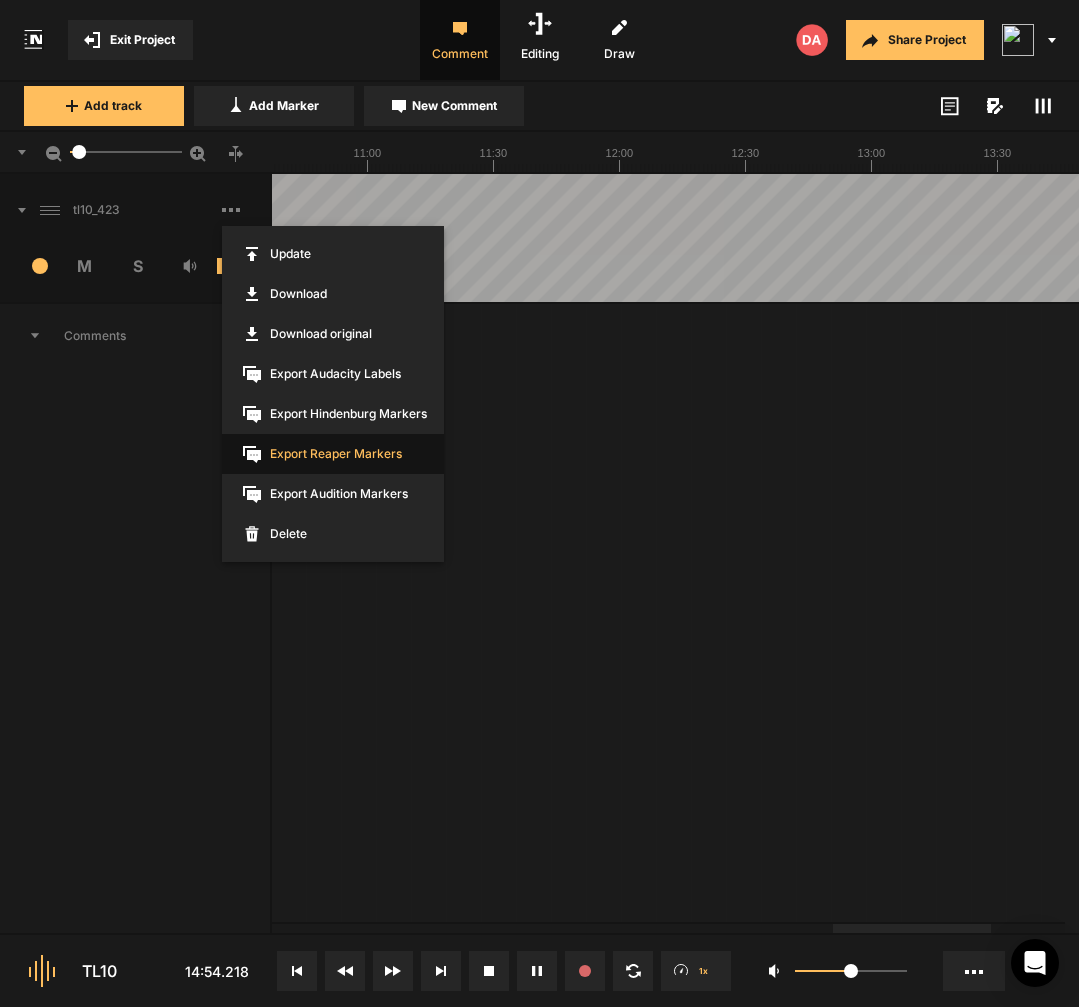 click on "Export Reaper Markers" at bounding box center (333, 454) 